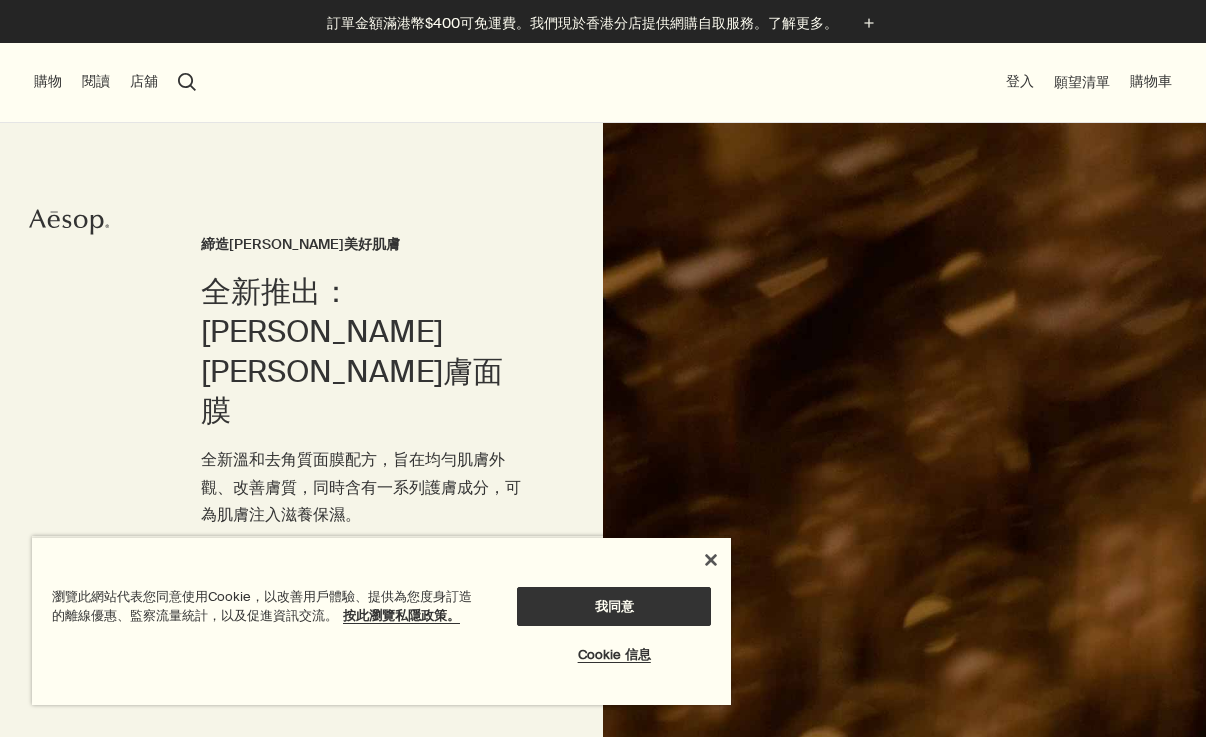 scroll, scrollTop: 0, scrollLeft: 0, axis: both 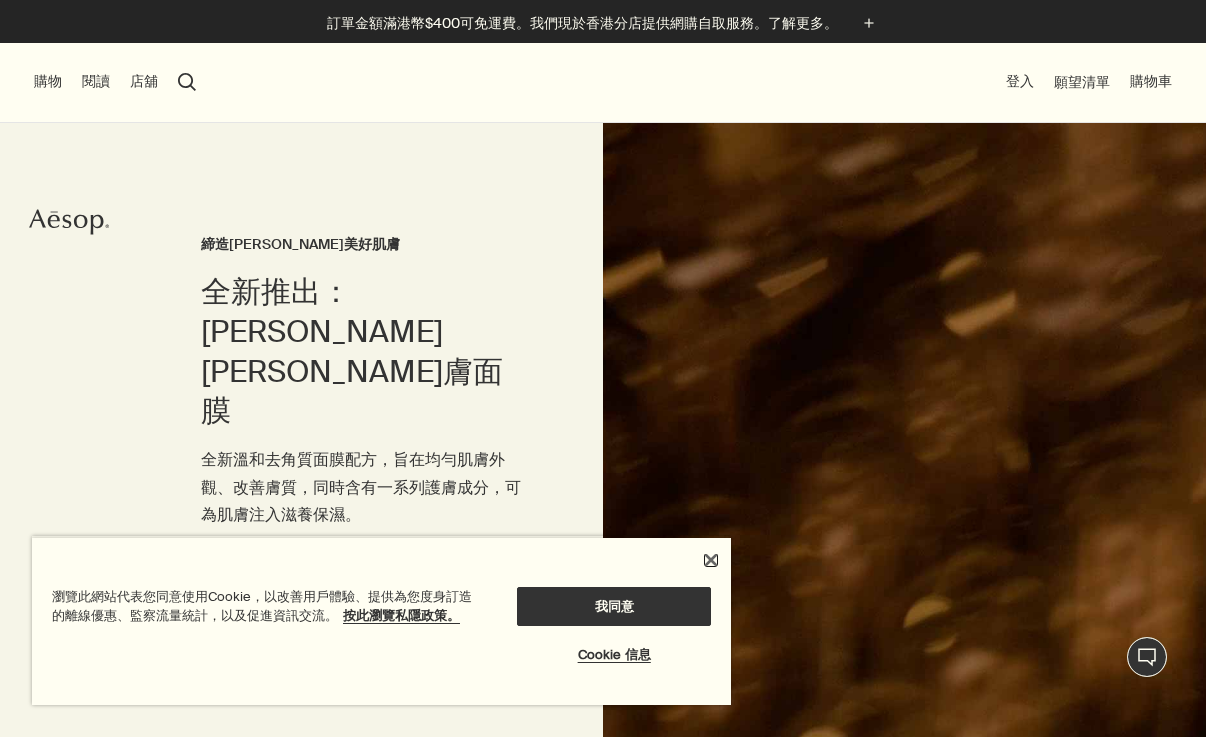 click at bounding box center (711, 560) 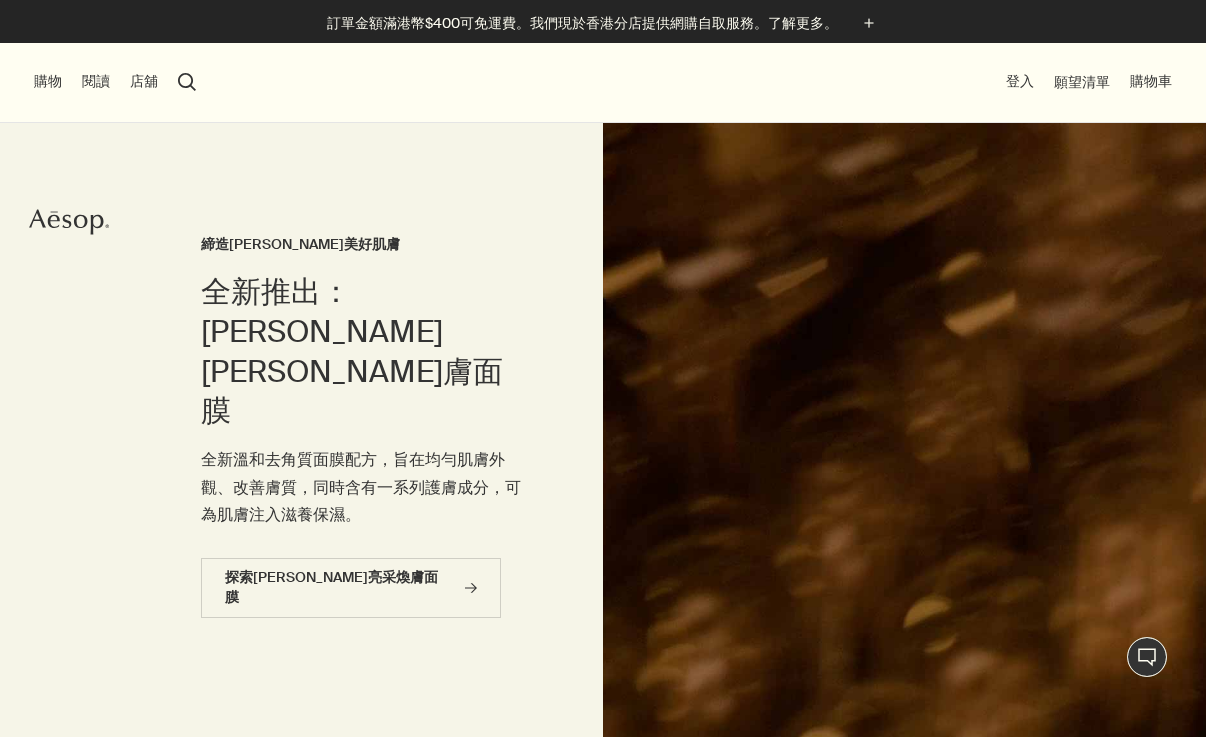 click on "購物" at bounding box center [48, 82] 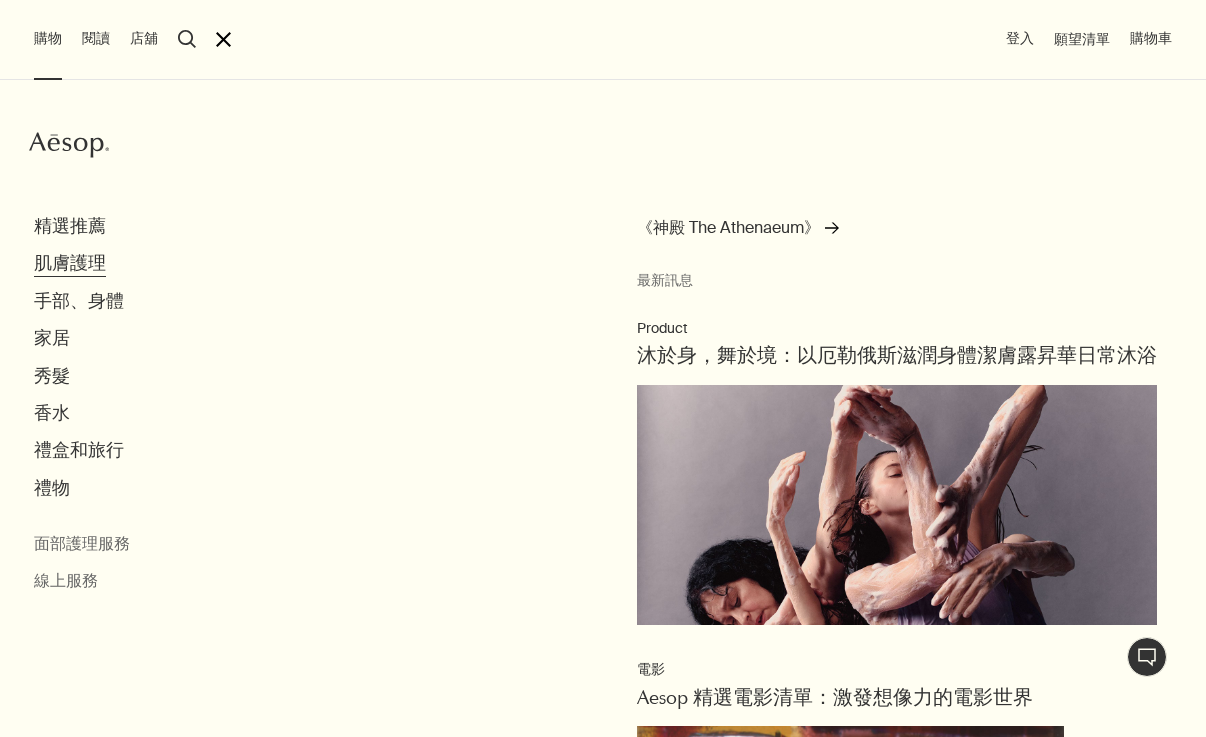 click on "肌膚護理" at bounding box center [70, 263] 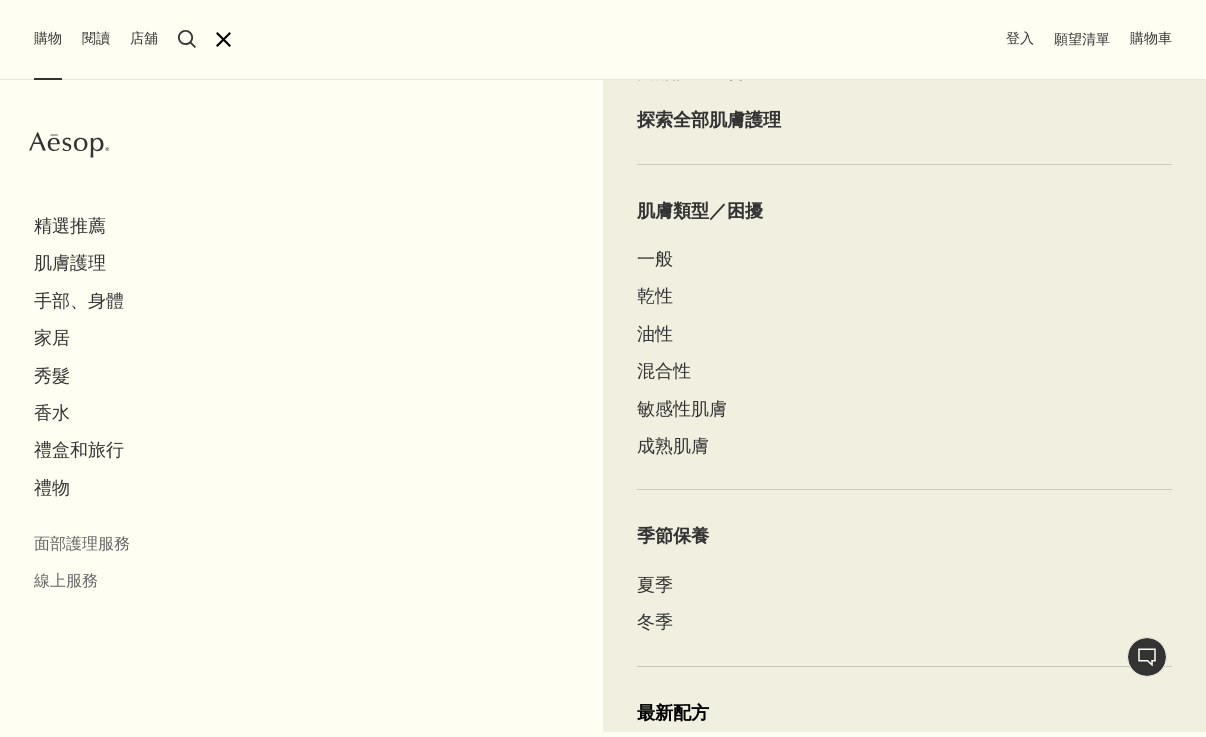 scroll, scrollTop: 0, scrollLeft: 0, axis: both 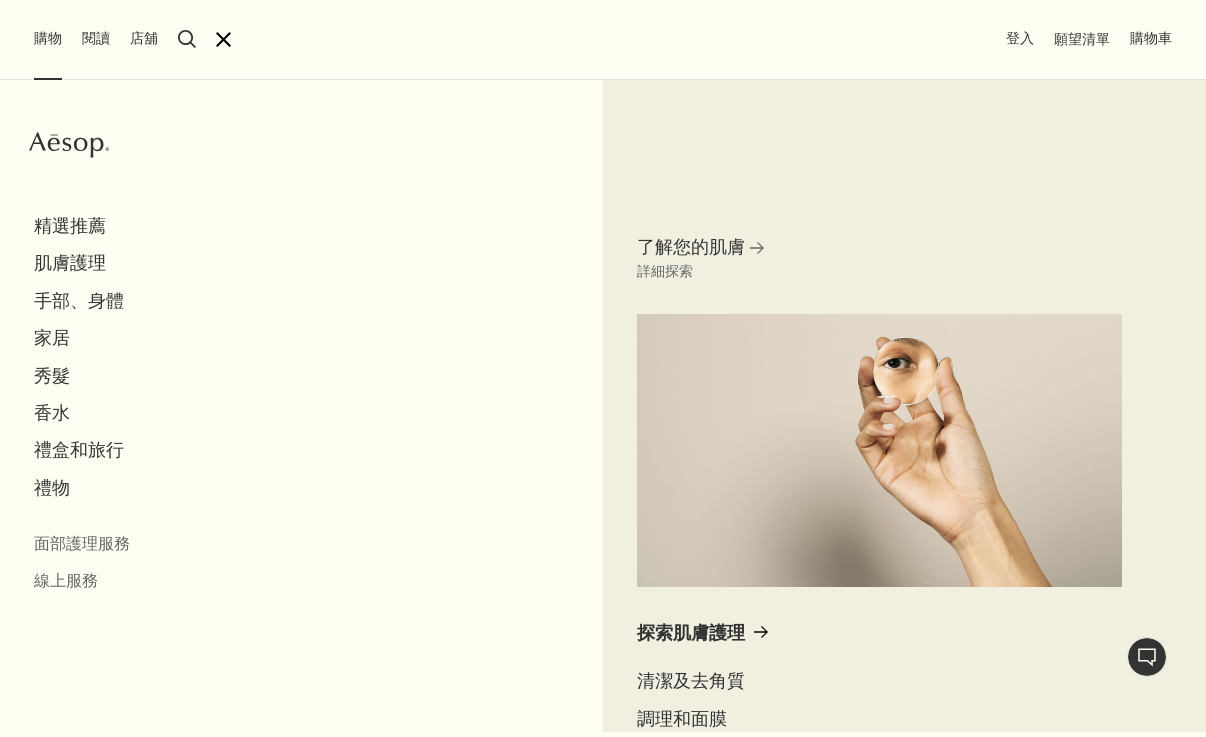 click on "search 搜索" at bounding box center (187, 39) 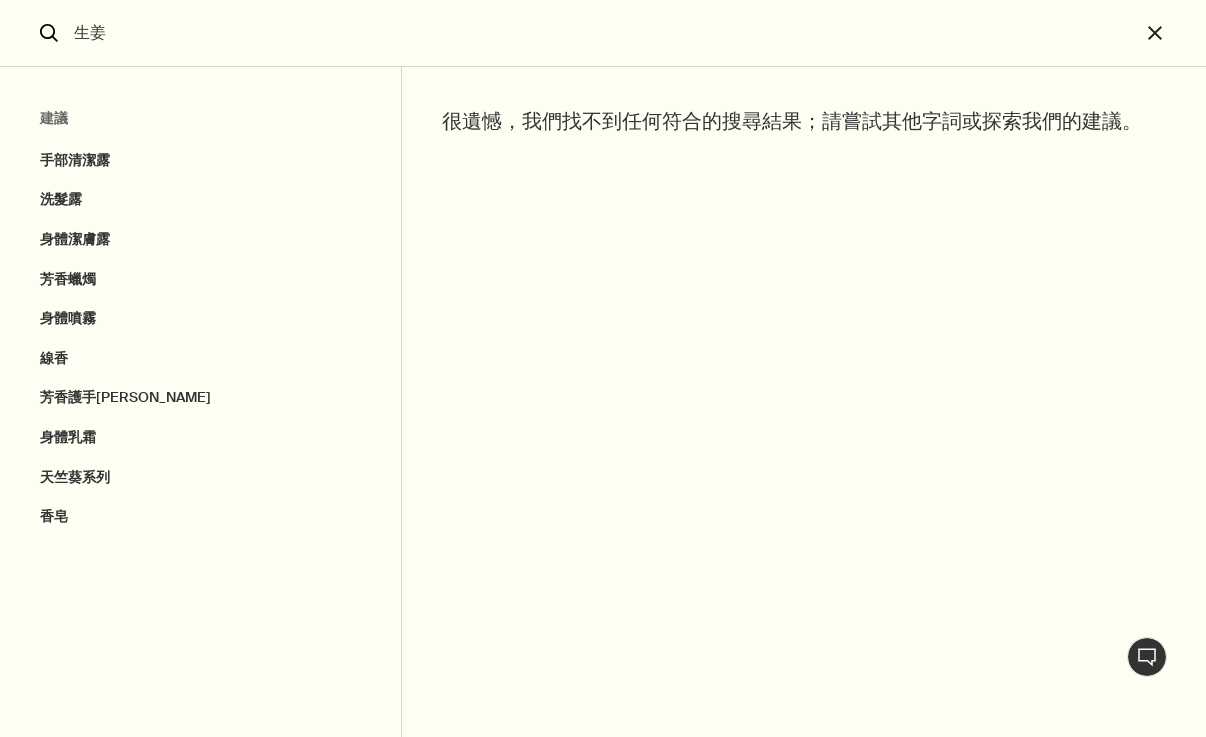 type on "生姜" 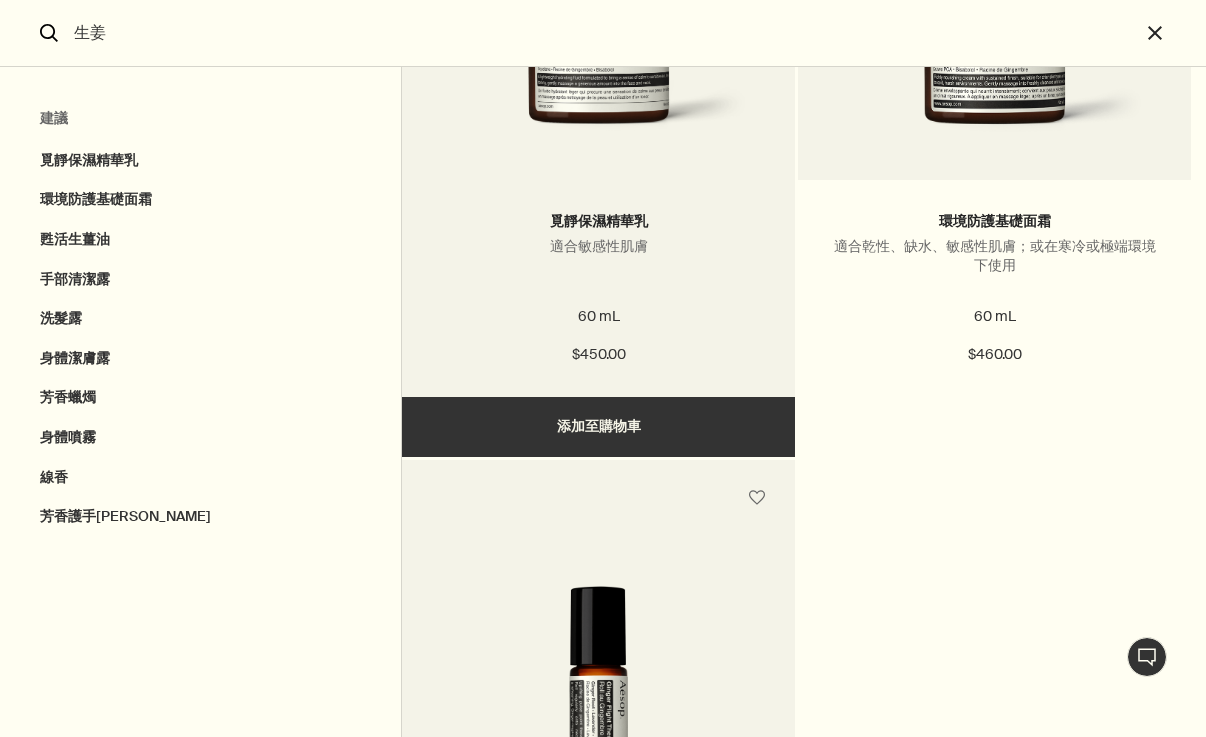 scroll, scrollTop: 919, scrollLeft: 0, axis: vertical 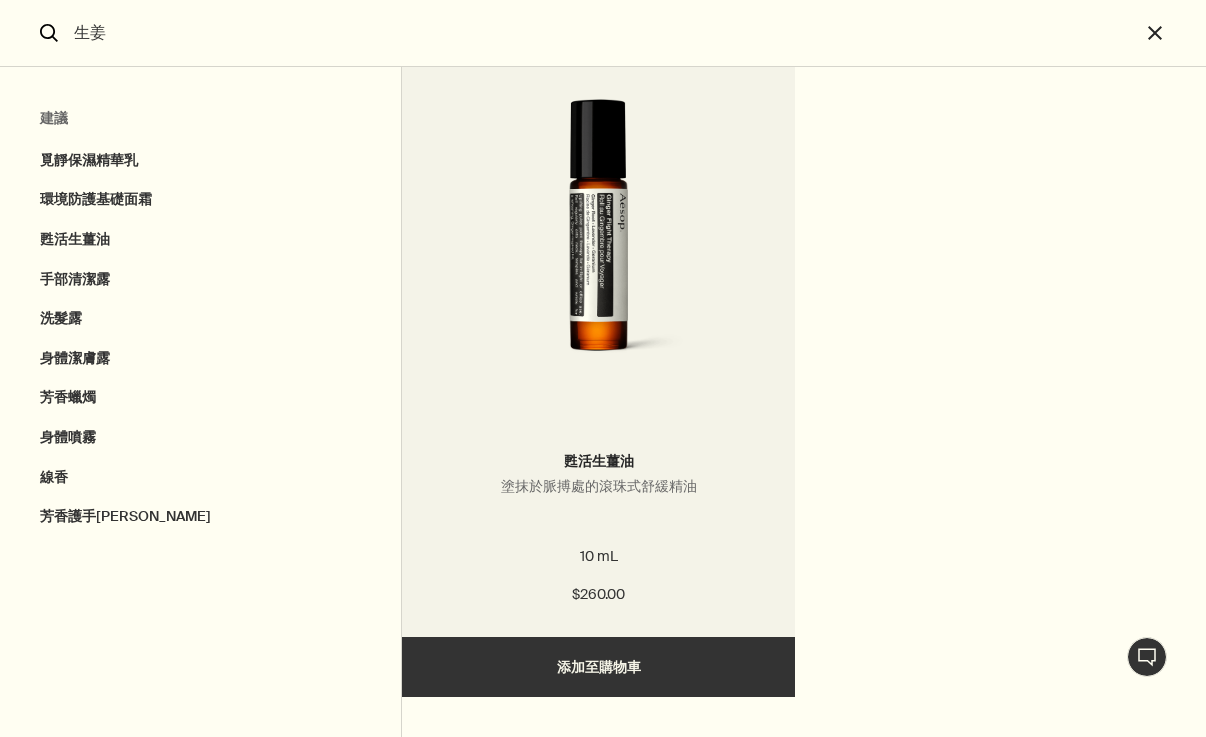 click at bounding box center (598, 244) 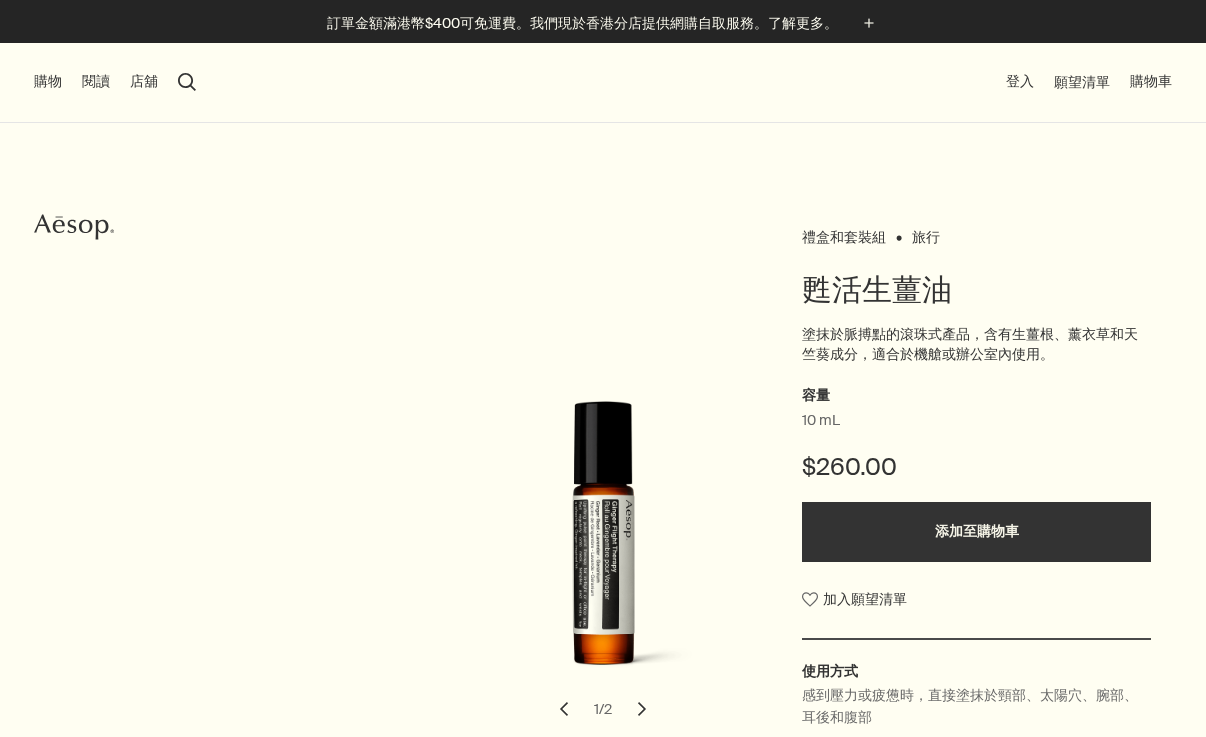 scroll, scrollTop: 0, scrollLeft: 0, axis: both 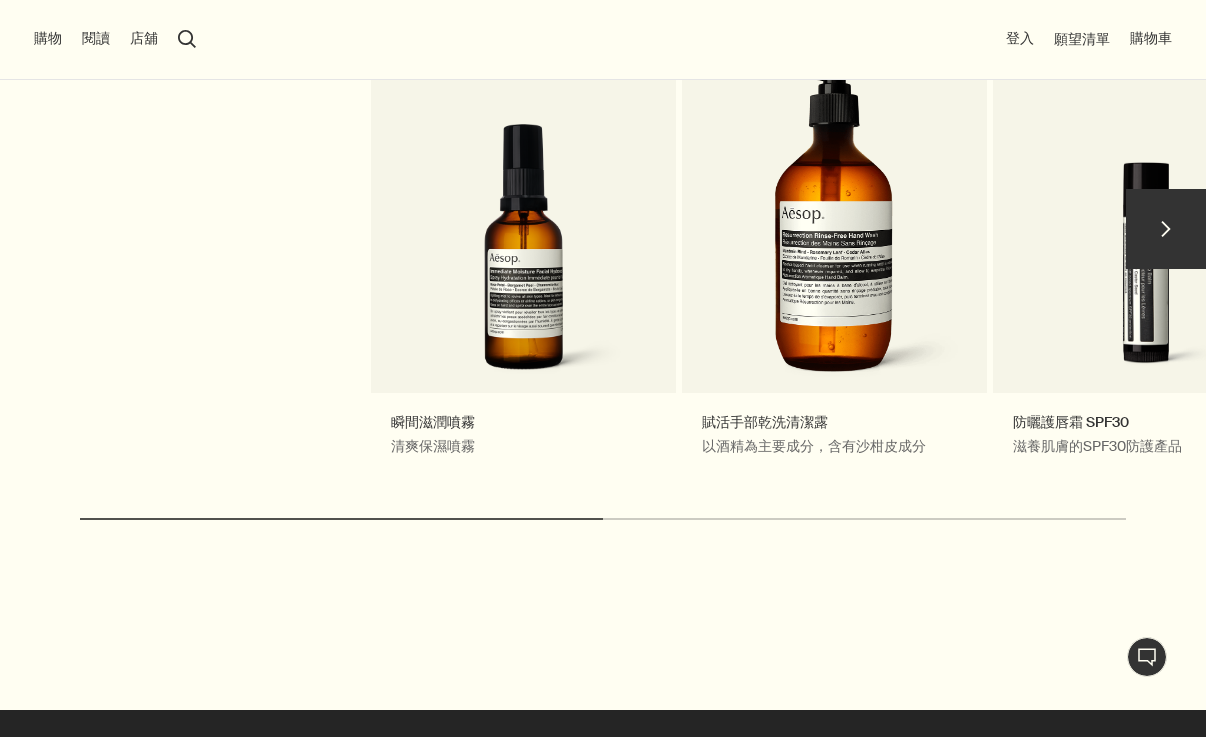 click on "chevron" at bounding box center (1166, 229) 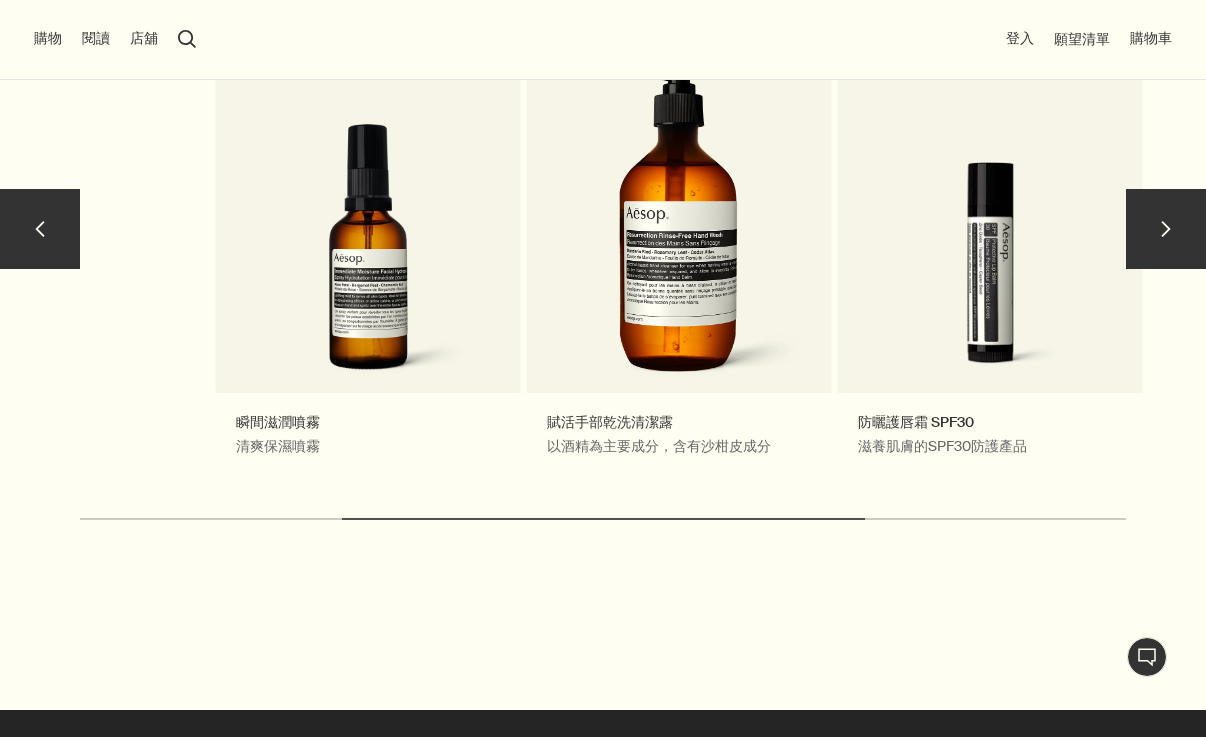 click on "chevron" at bounding box center [1166, 229] 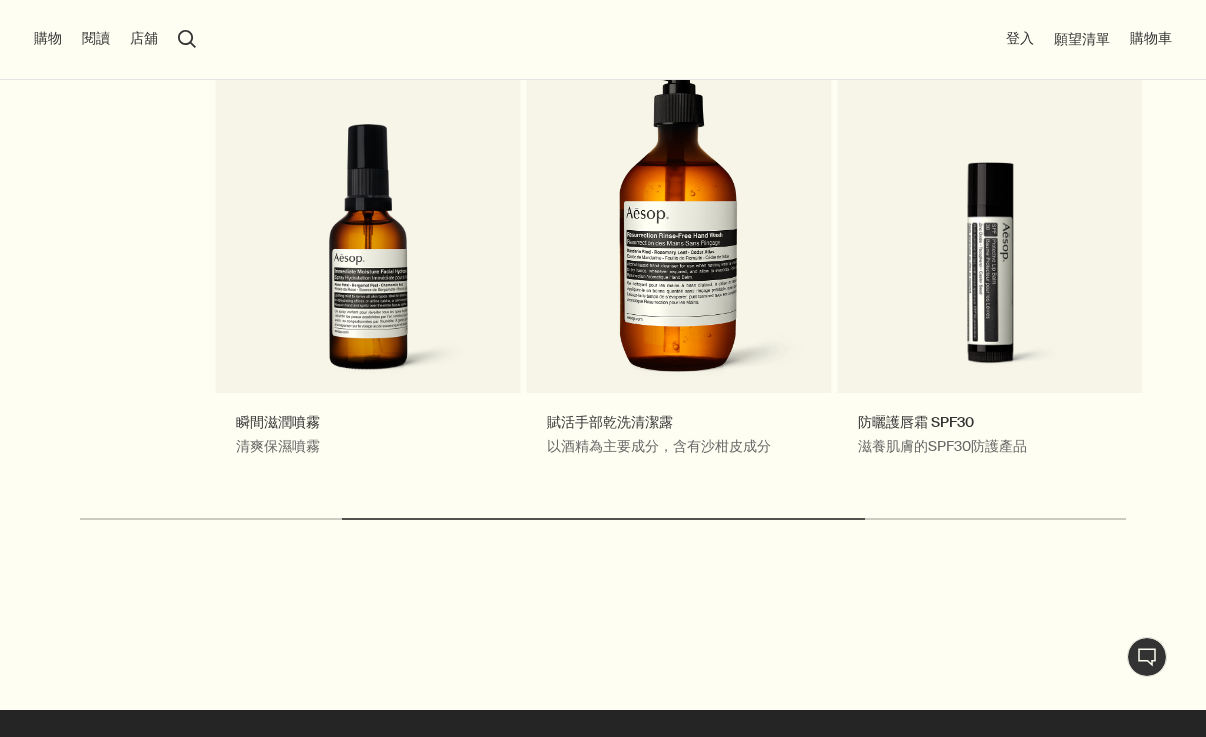 click on "購物" at bounding box center (48, 39) 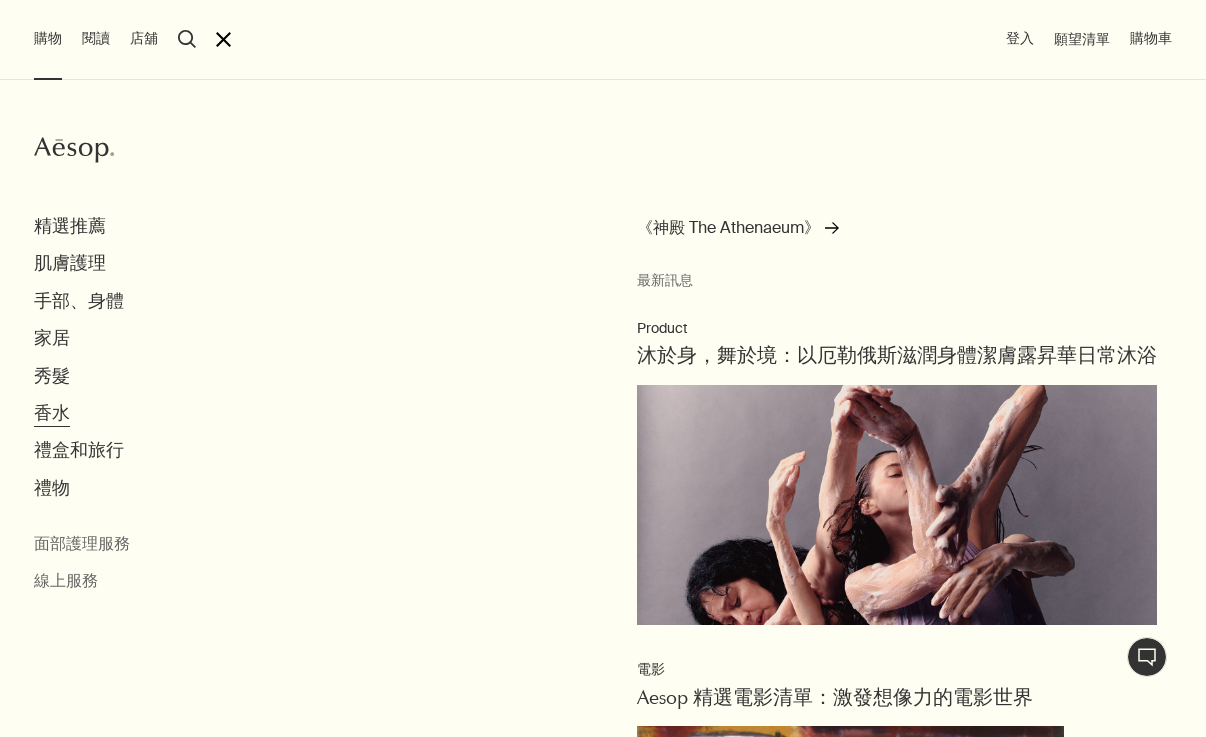 click on "香水" at bounding box center (52, 413) 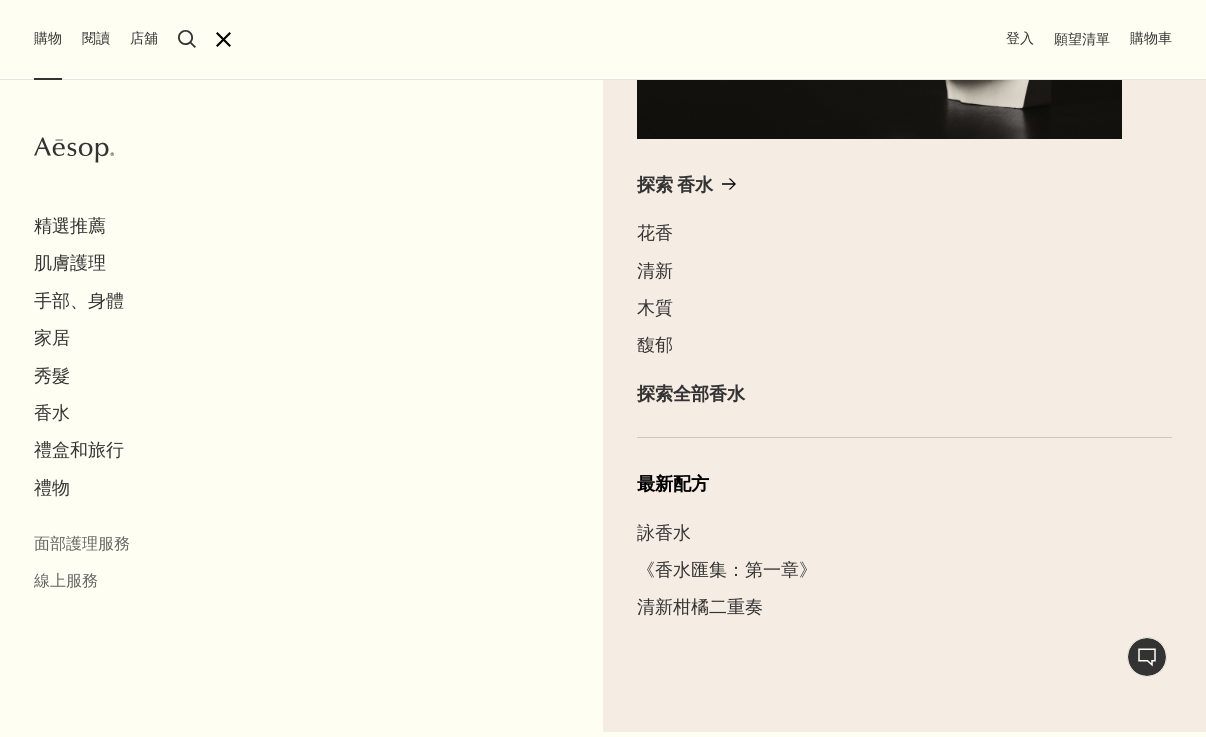 scroll, scrollTop: 467, scrollLeft: 0, axis: vertical 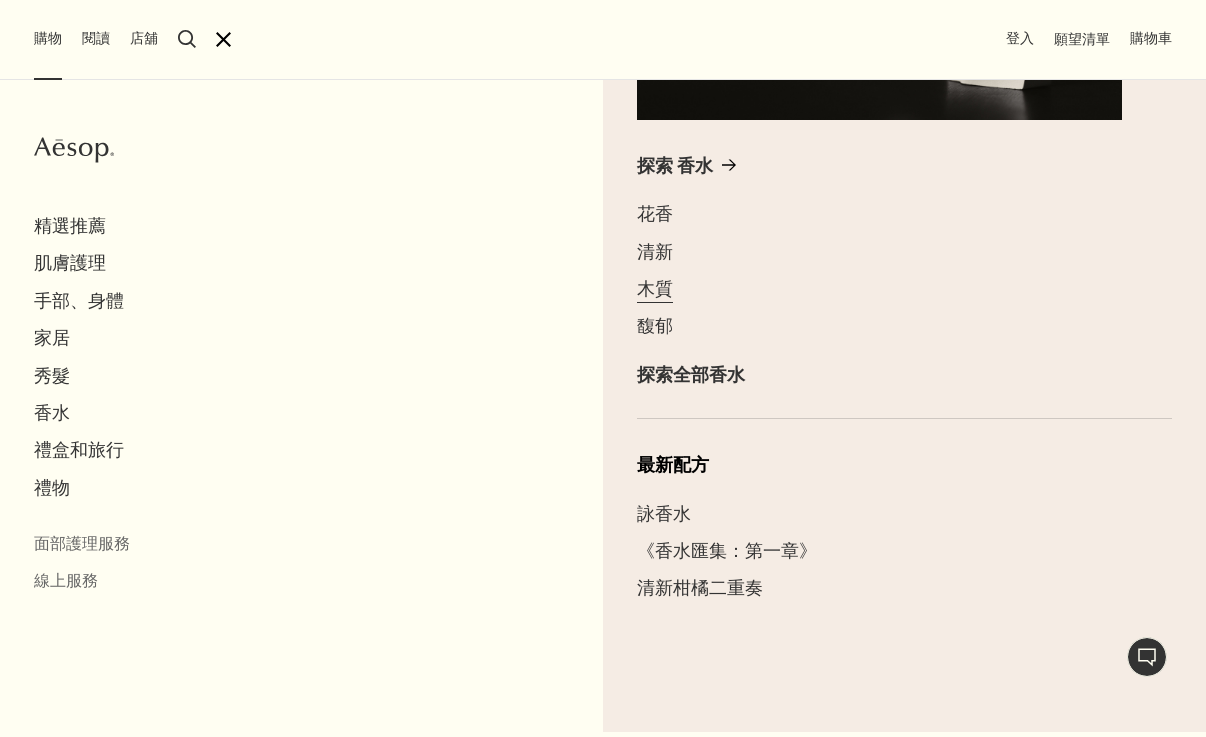 click on "木質" at bounding box center [655, 289] 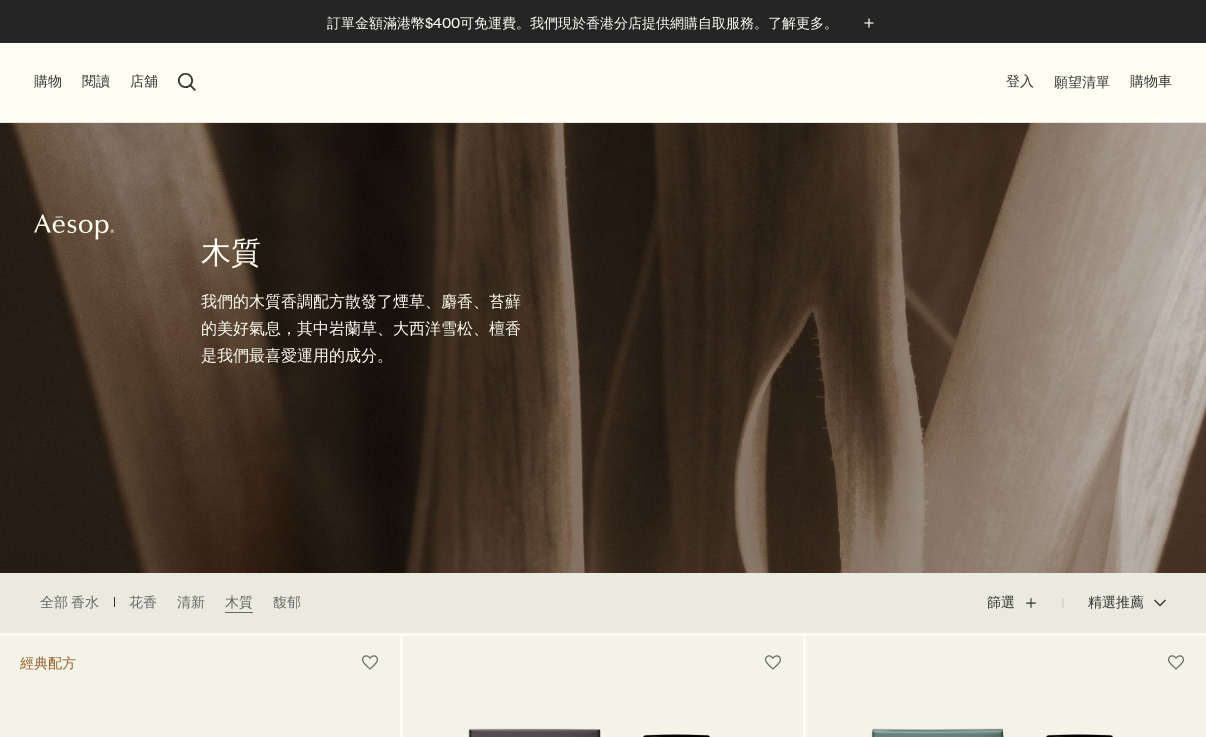 scroll, scrollTop: 528, scrollLeft: 0, axis: vertical 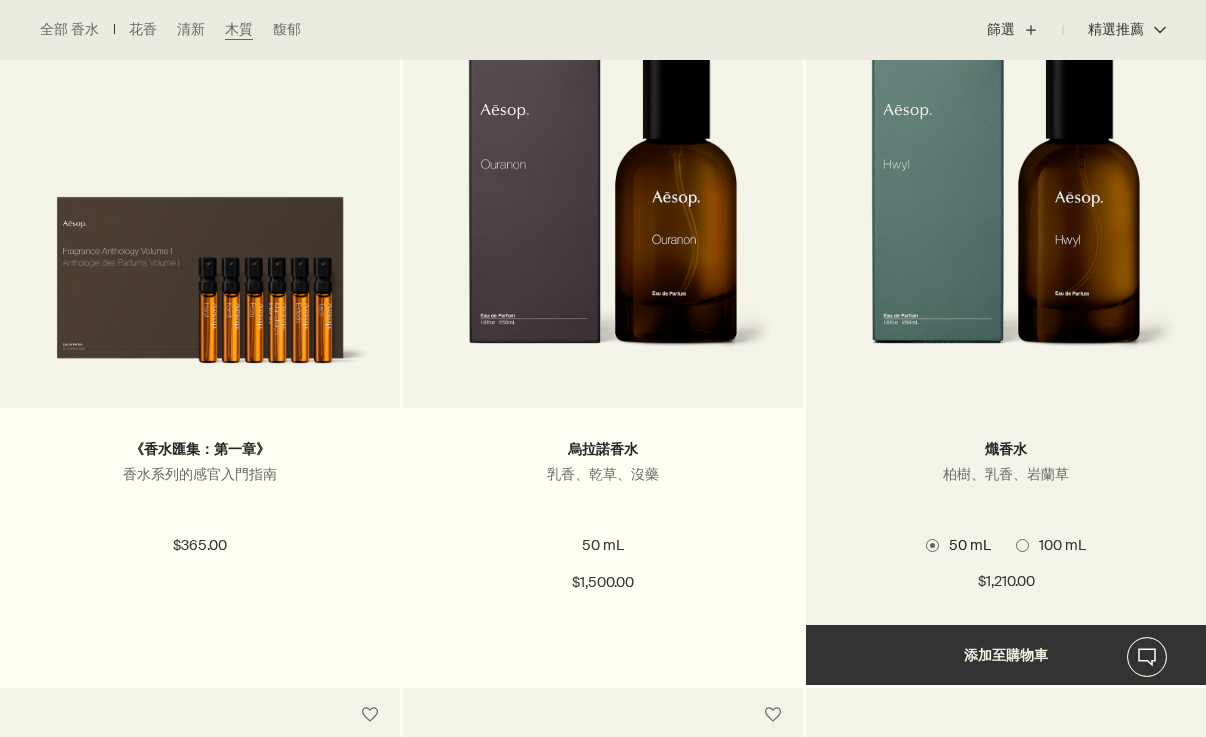 click at bounding box center (1006, 212) 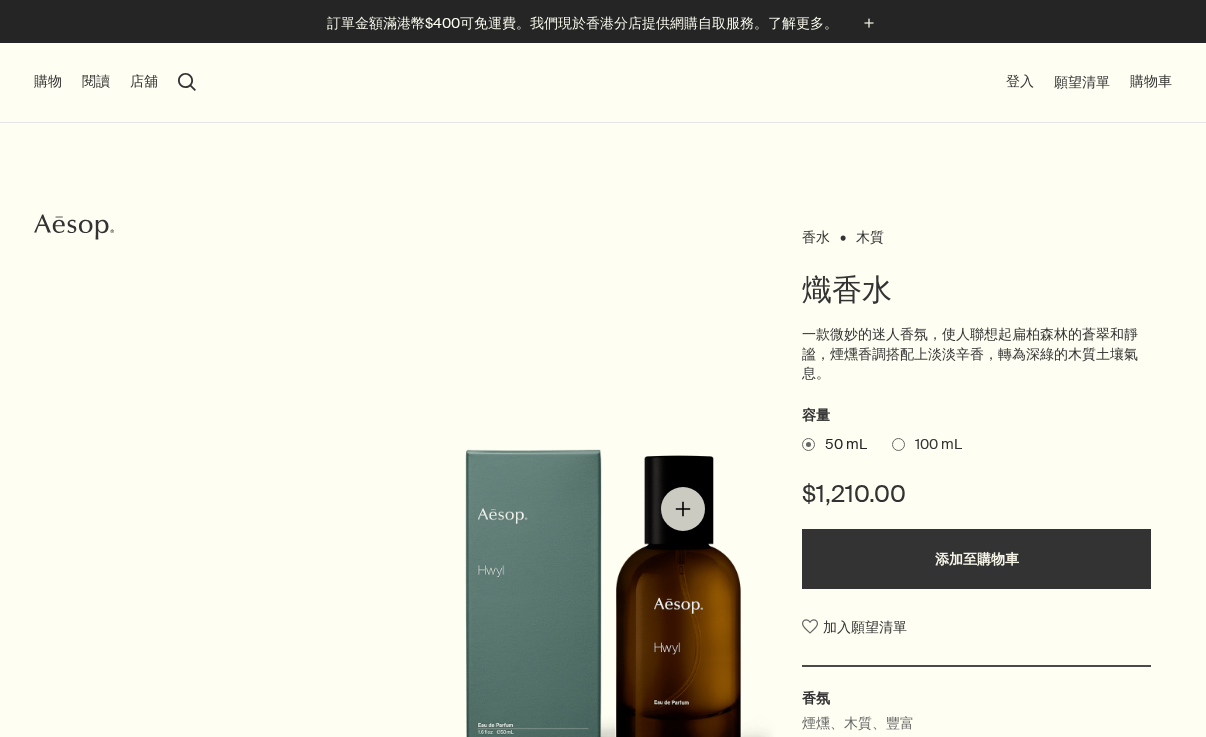 scroll, scrollTop: 0, scrollLeft: 0, axis: both 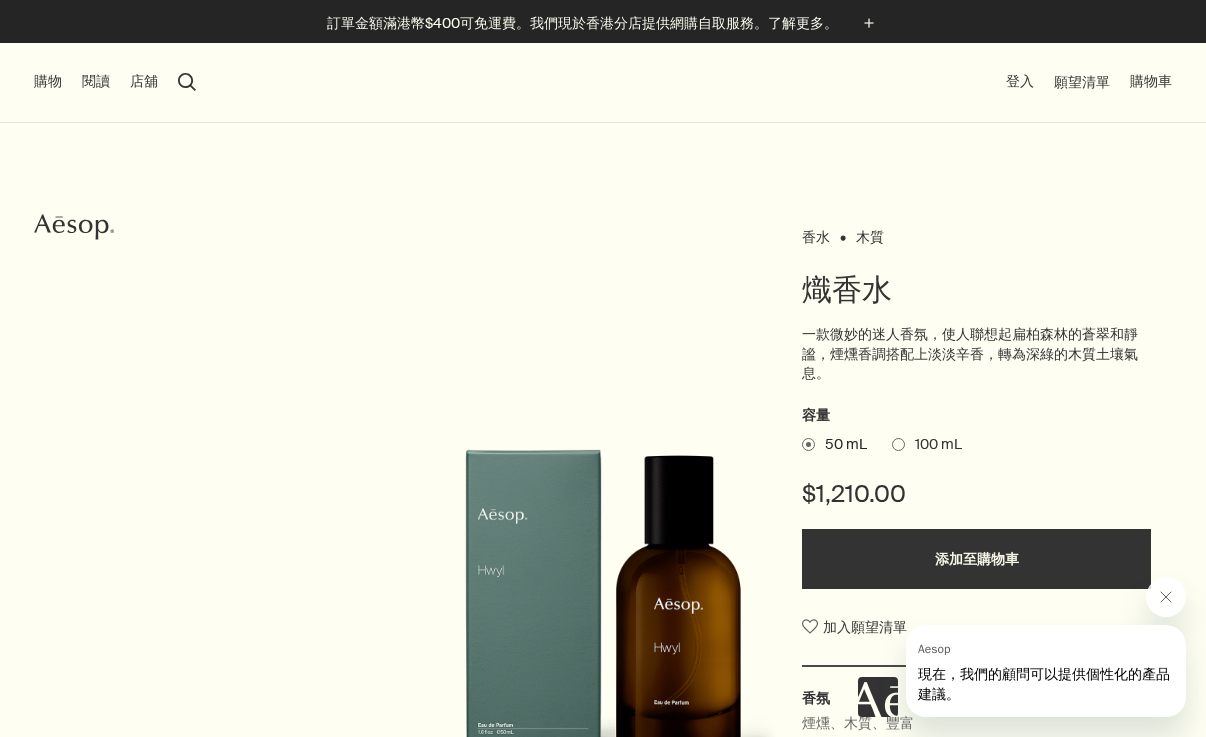 click on "購物" at bounding box center [48, 82] 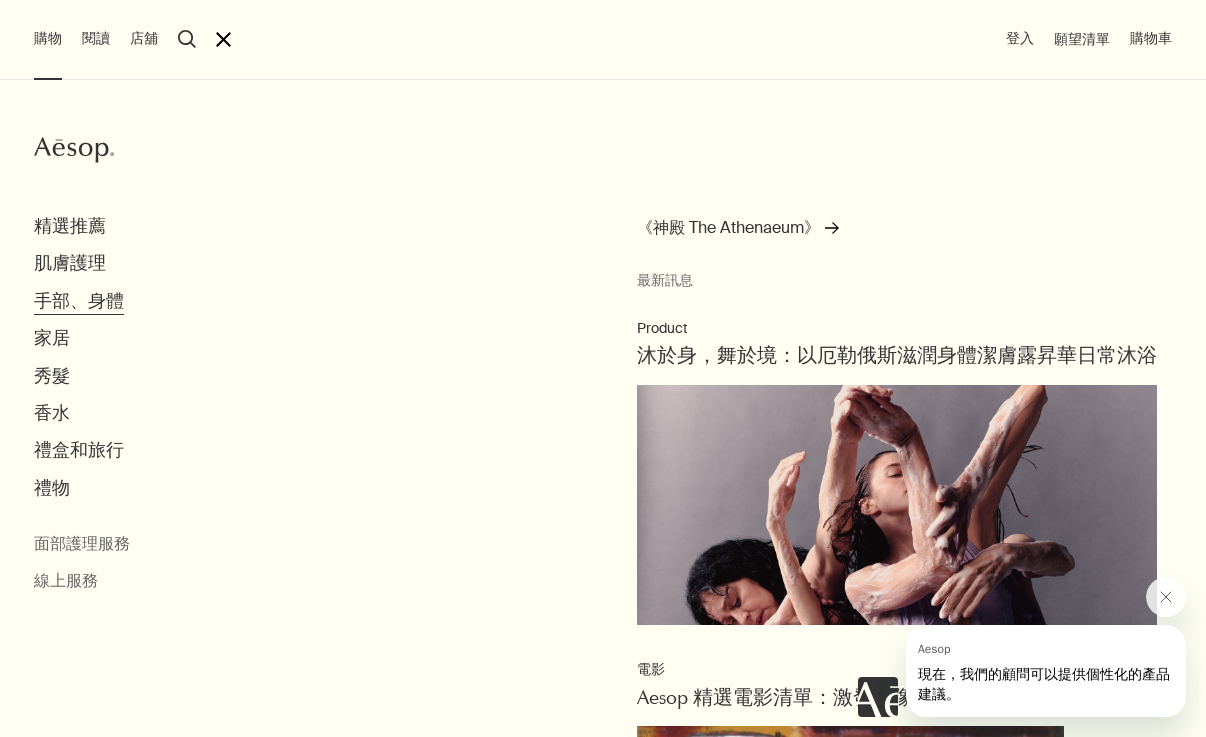 click on "手部、身體" at bounding box center (79, 301) 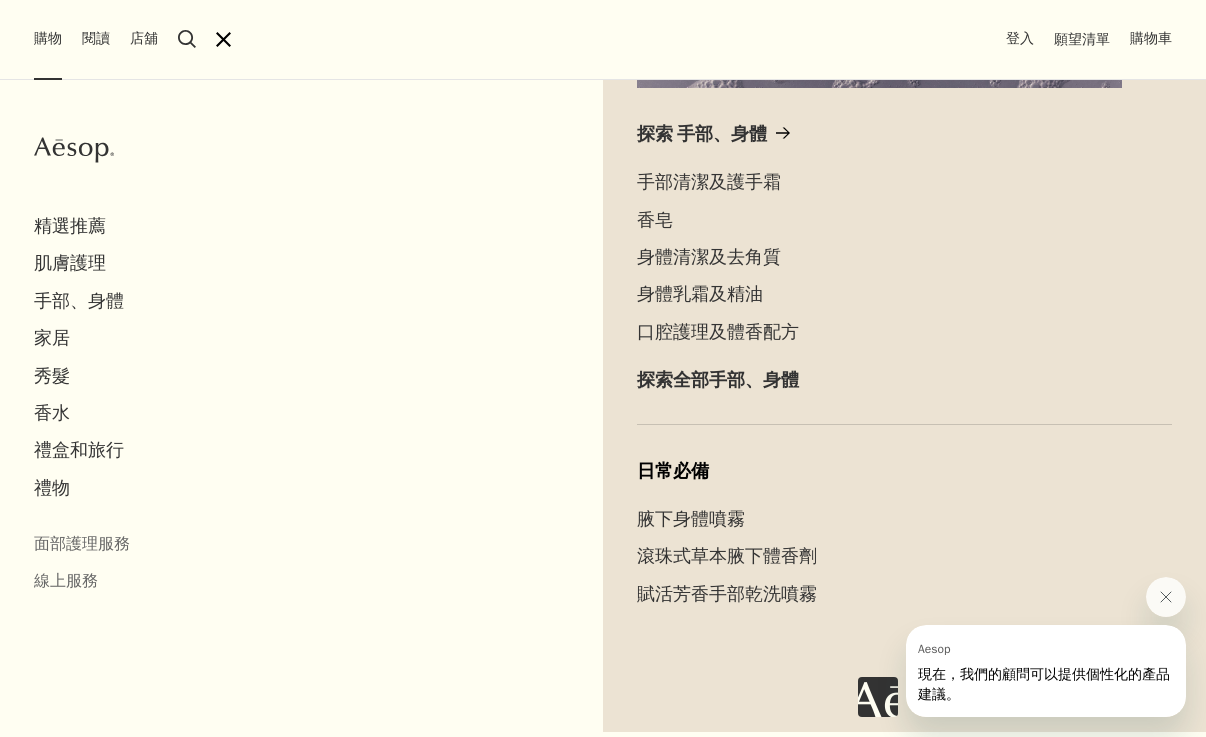 scroll, scrollTop: 504, scrollLeft: 0, axis: vertical 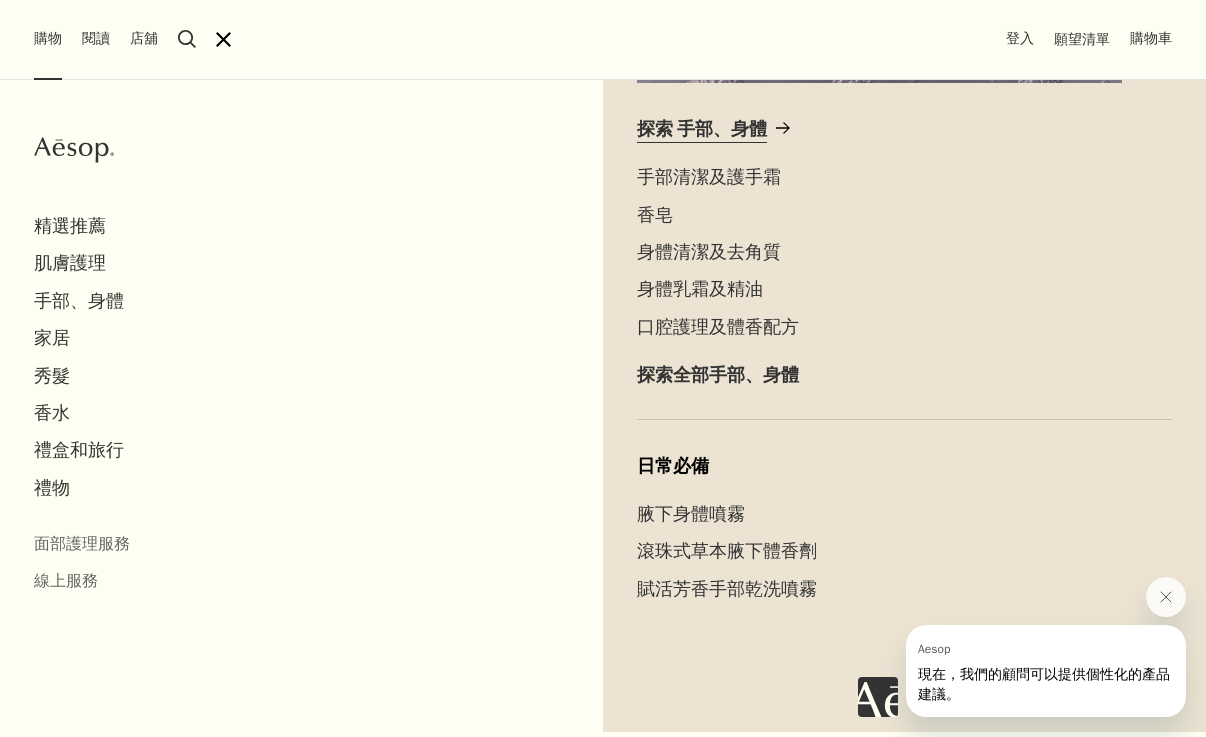 click on "探索 手部、身體" at bounding box center (702, 129) 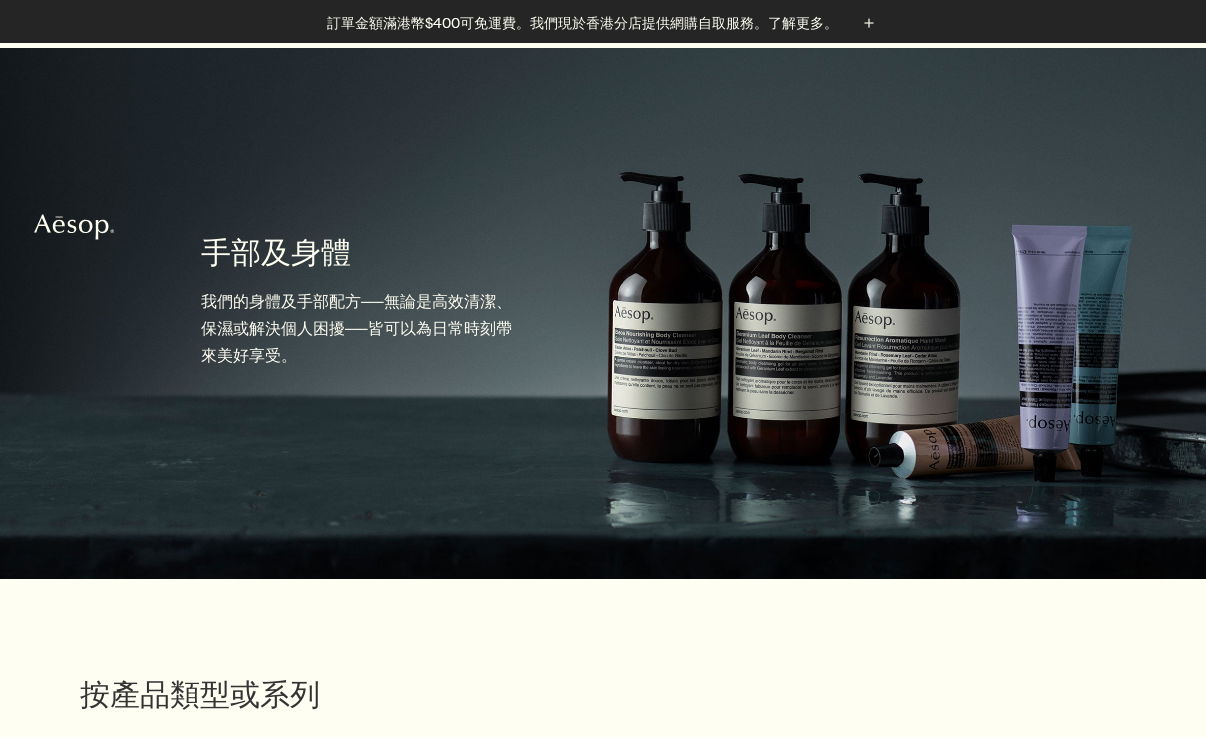 scroll, scrollTop: 517, scrollLeft: 0, axis: vertical 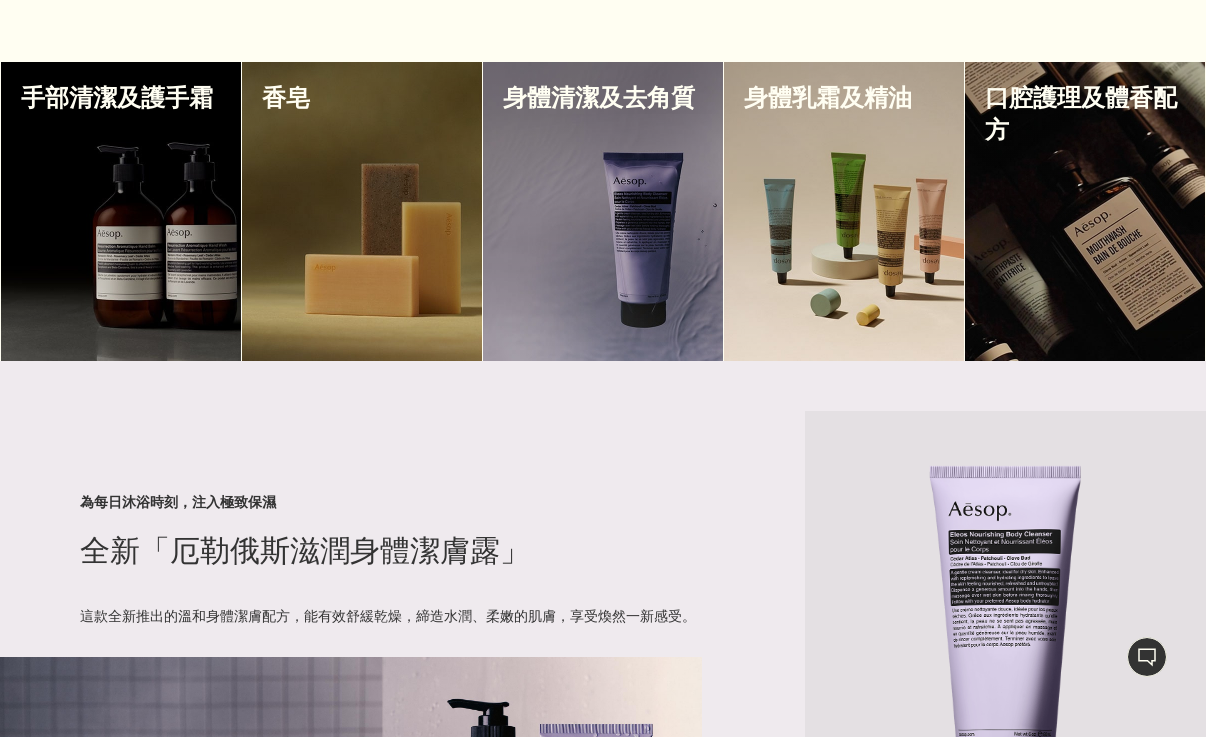 click at bounding box center (1085, 211) 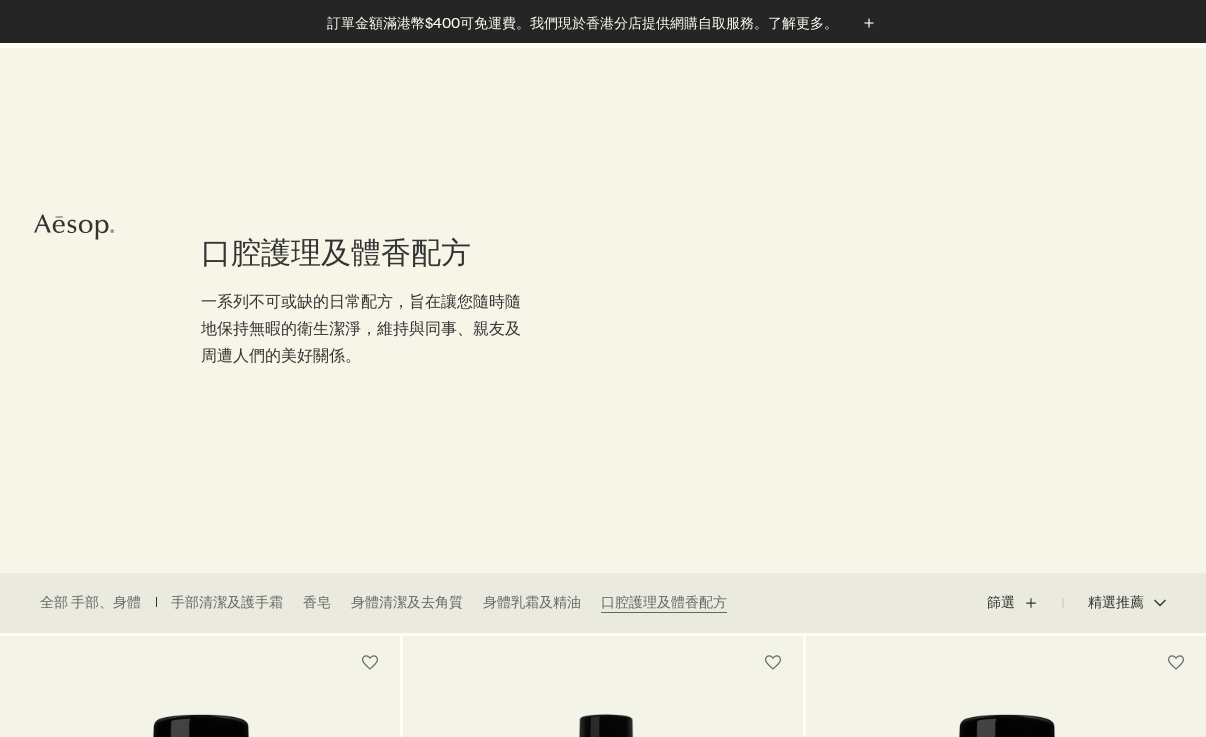 scroll, scrollTop: 301, scrollLeft: 0, axis: vertical 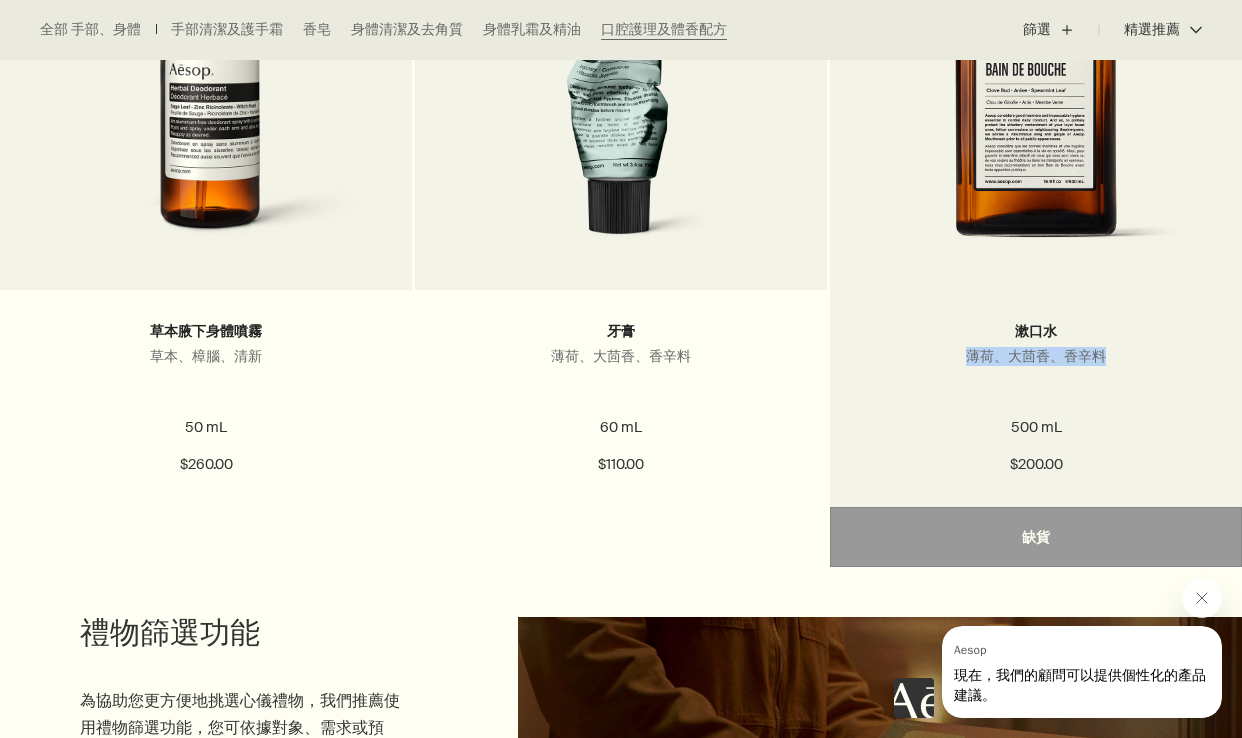 drag, startPoint x: 968, startPoint y: 358, endPoint x: 1123, endPoint y: 353, distance: 155.08063 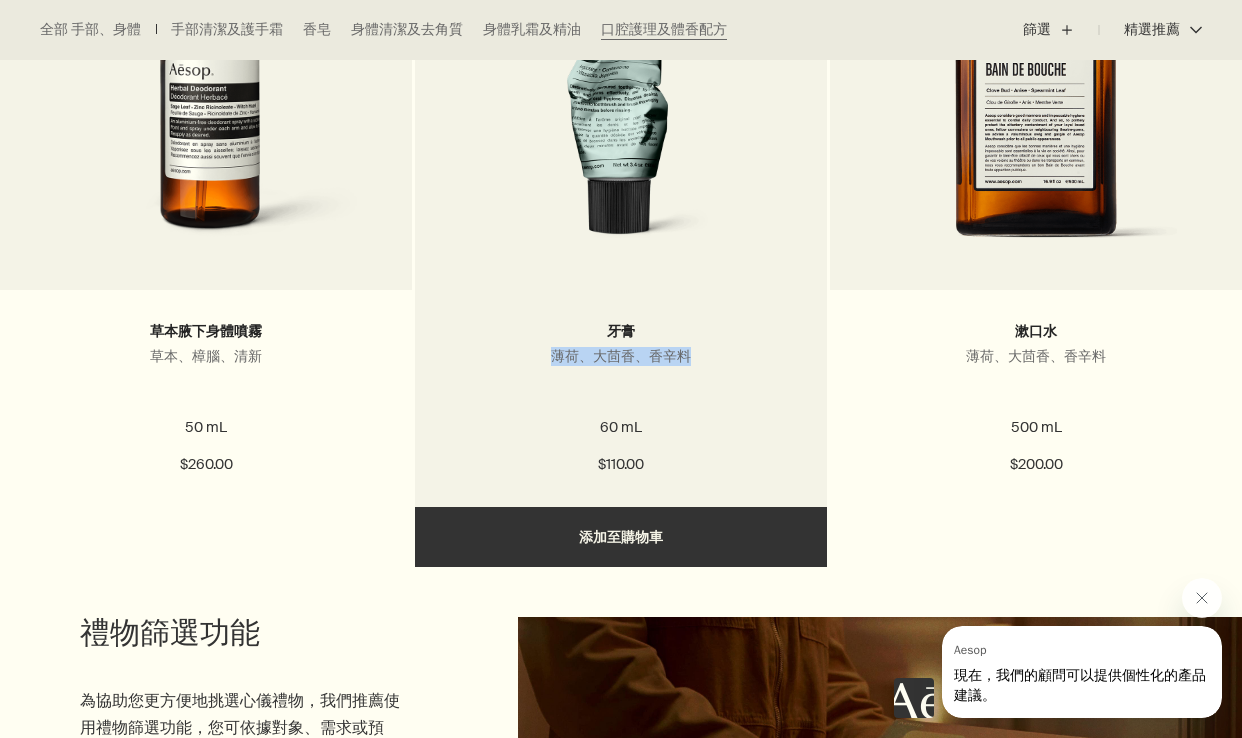 drag, startPoint x: 548, startPoint y: 357, endPoint x: 724, endPoint y: 356, distance: 176.00284 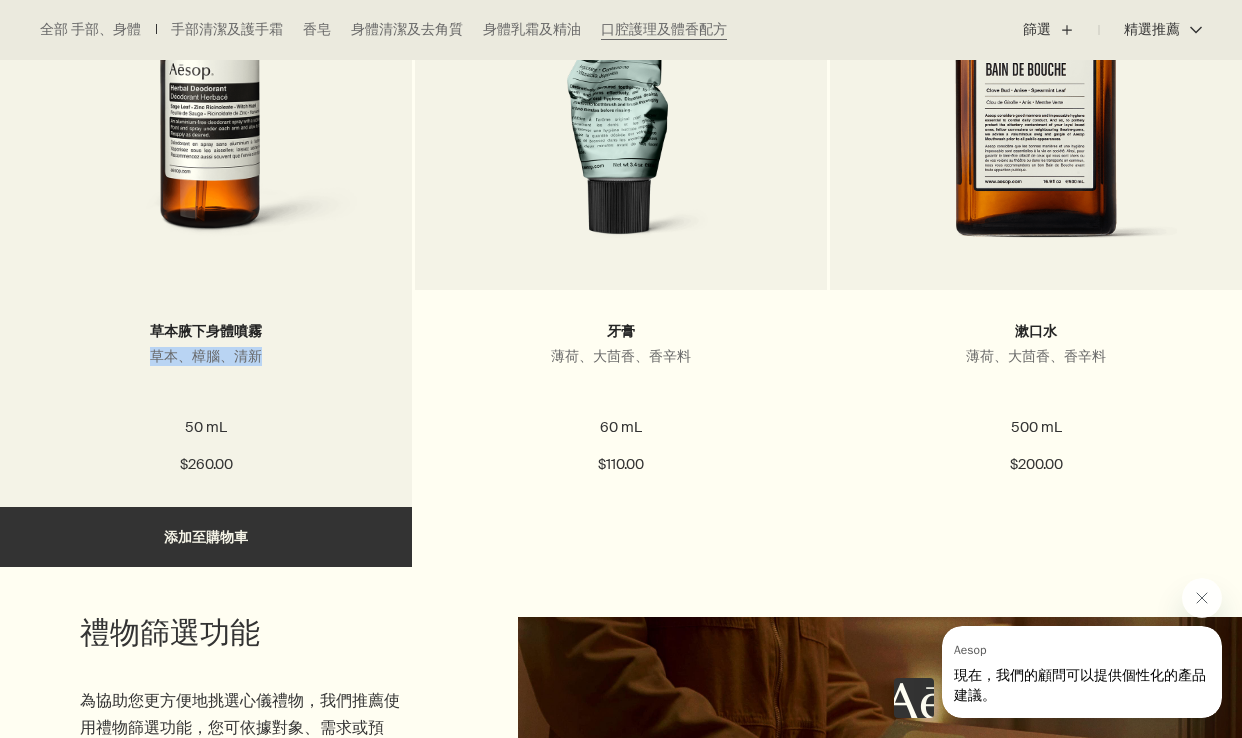 drag, startPoint x: 149, startPoint y: 357, endPoint x: 261, endPoint y: 358, distance: 112.00446 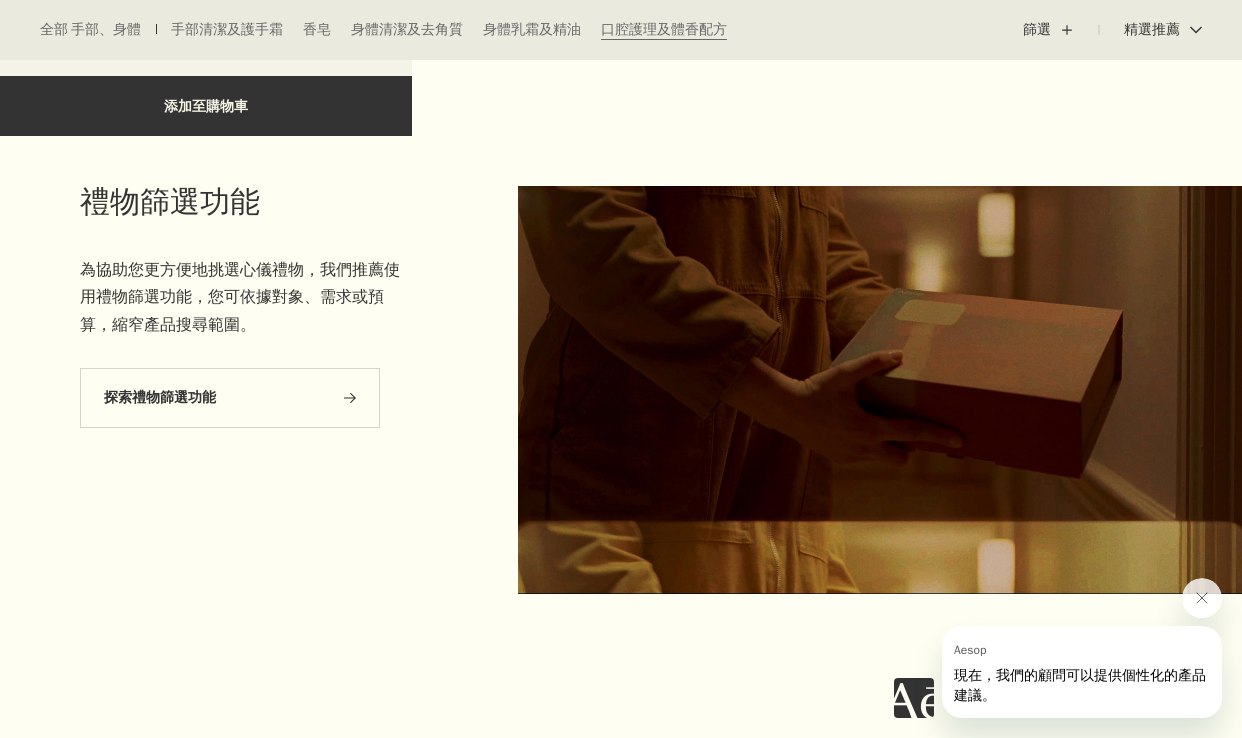 scroll, scrollTop: 1981, scrollLeft: 0, axis: vertical 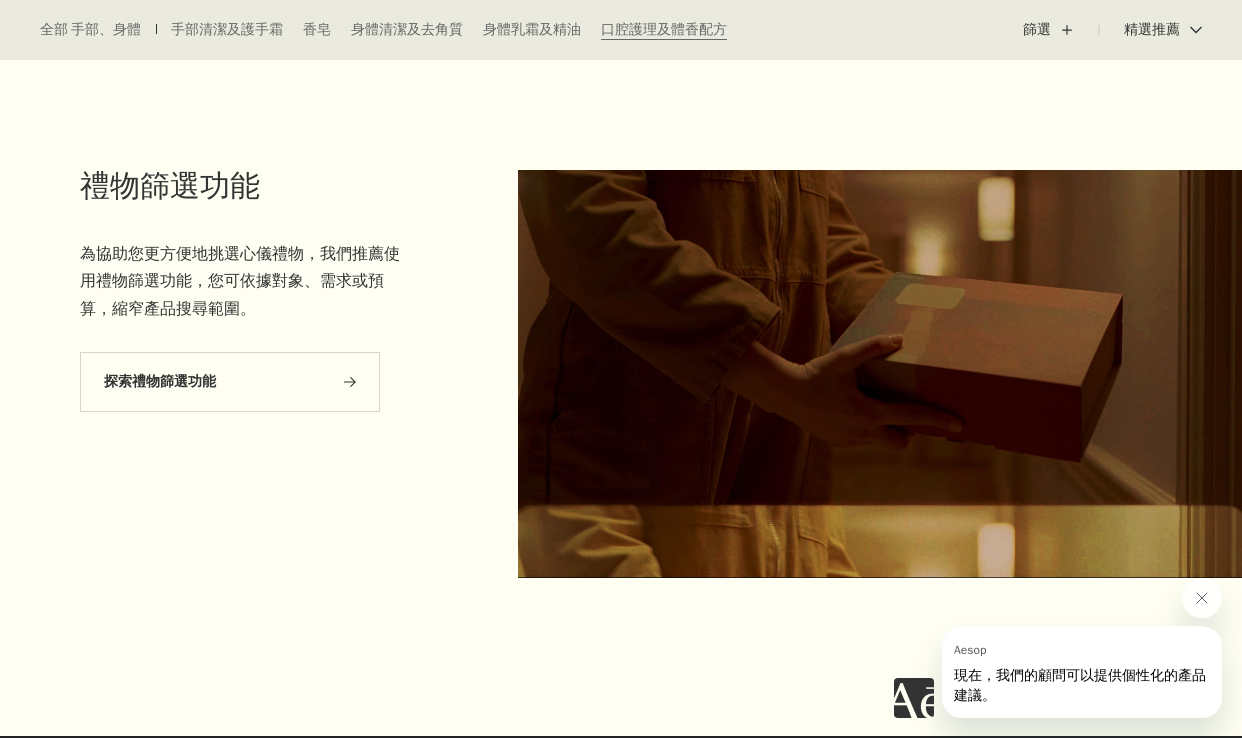 click at bounding box center [828, 378] 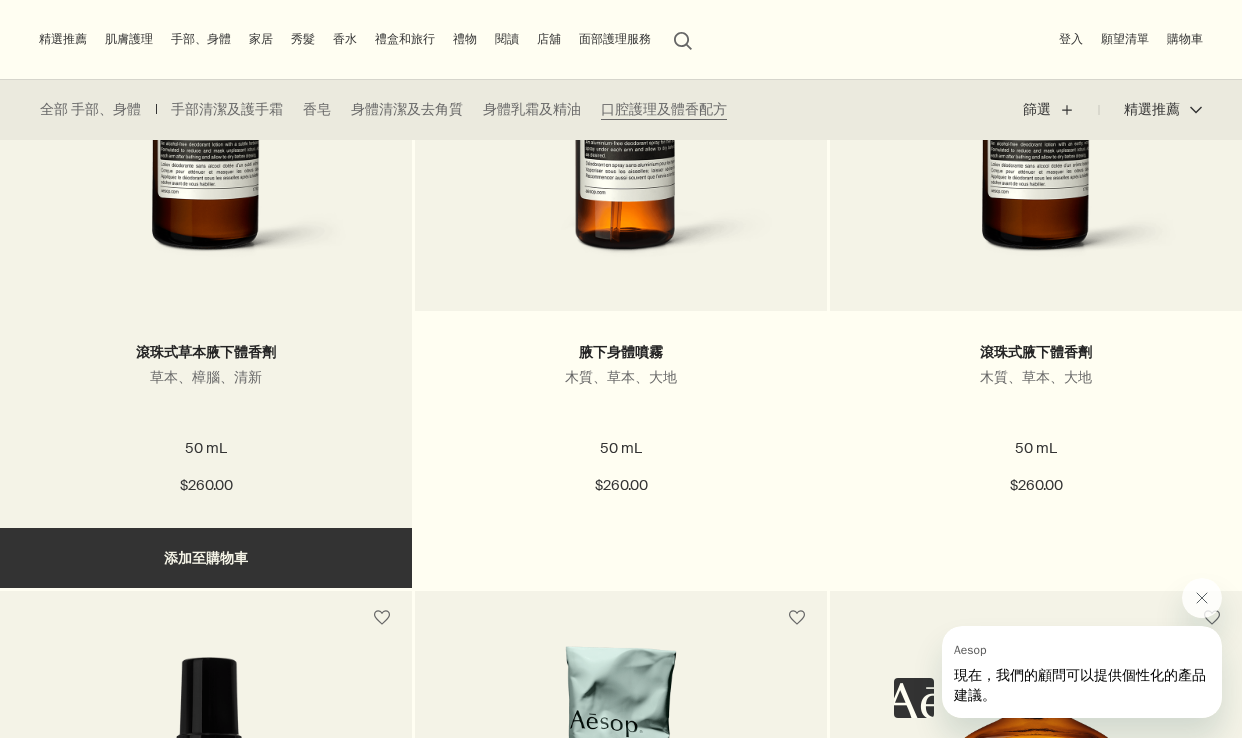 scroll, scrollTop: 777, scrollLeft: 0, axis: vertical 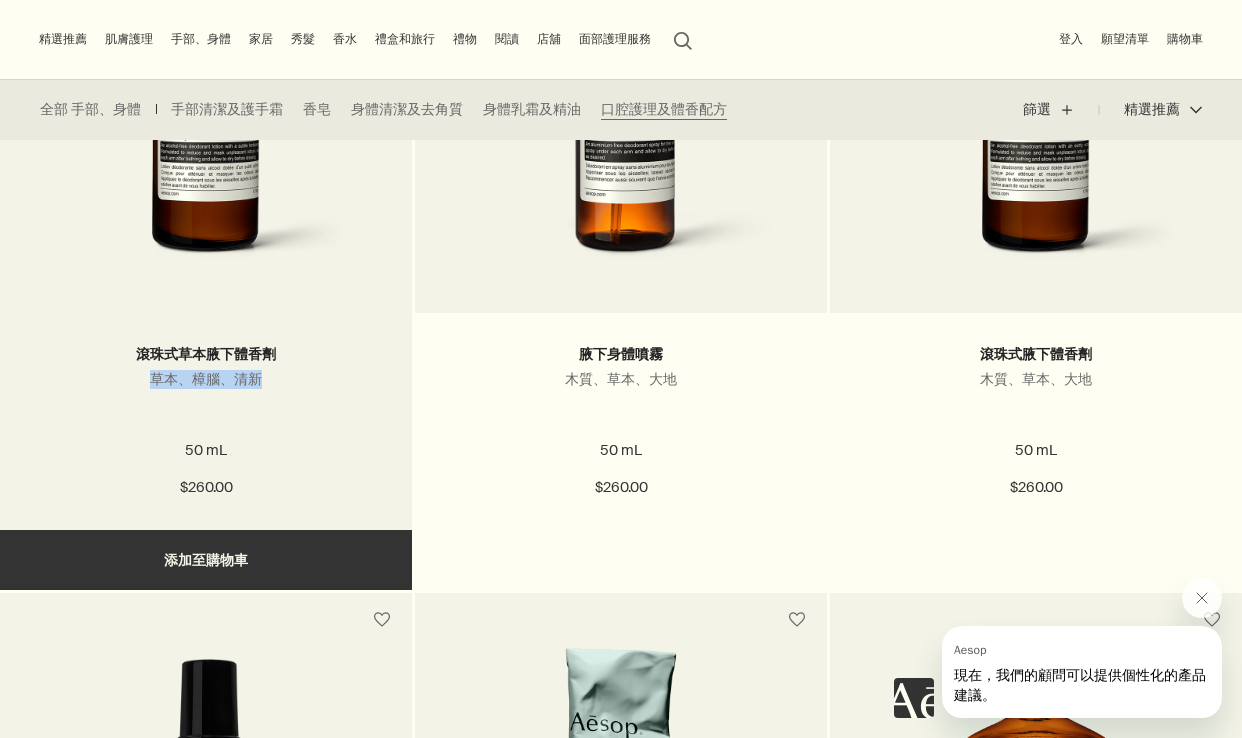 drag, startPoint x: 149, startPoint y: 382, endPoint x: 287, endPoint y: 383, distance: 138.00362 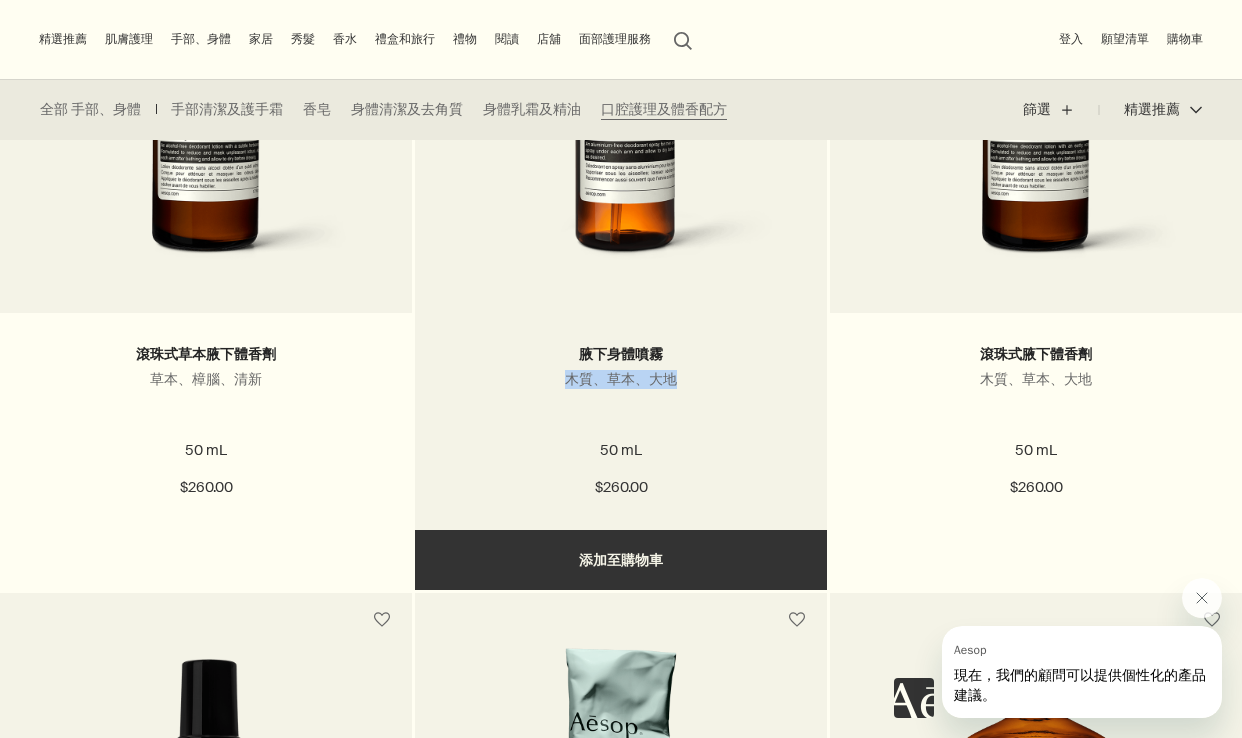 drag, startPoint x: 556, startPoint y: 381, endPoint x: 686, endPoint y: 376, distance: 130.09612 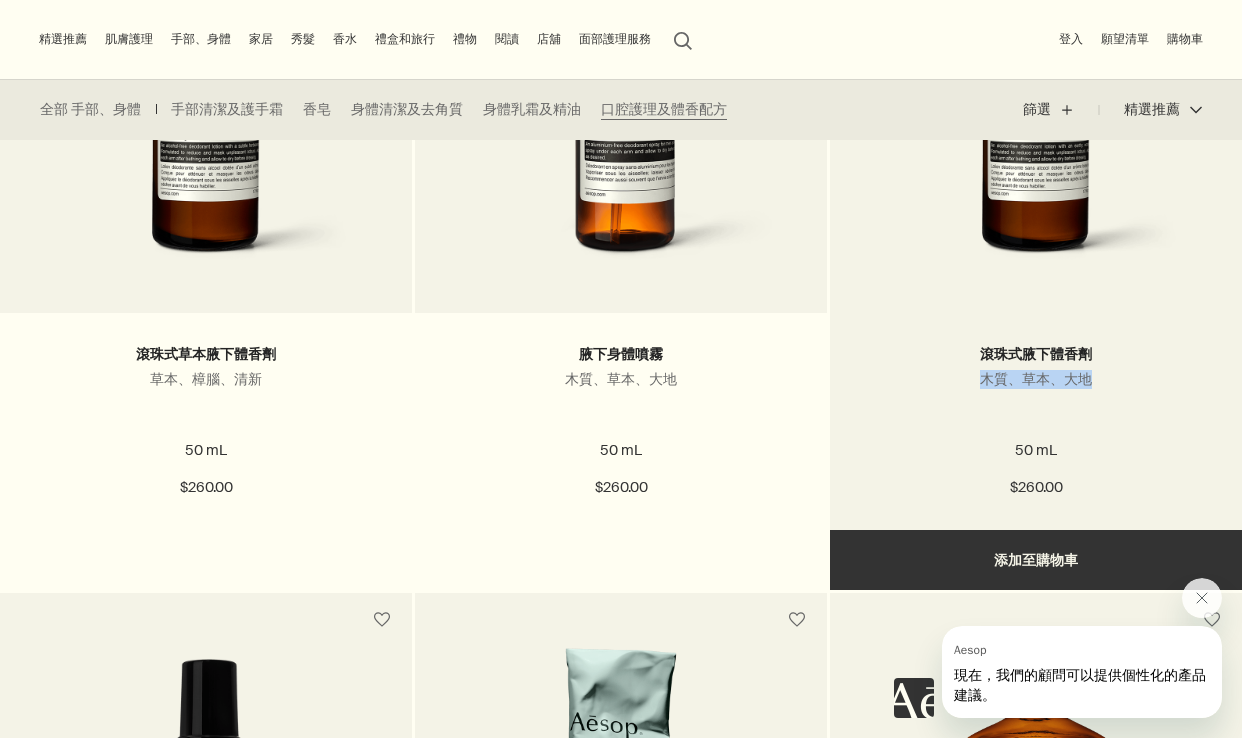 drag, startPoint x: 980, startPoint y: 379, endPoint x: 1129, endPoint y: 378, distance: 149.00336 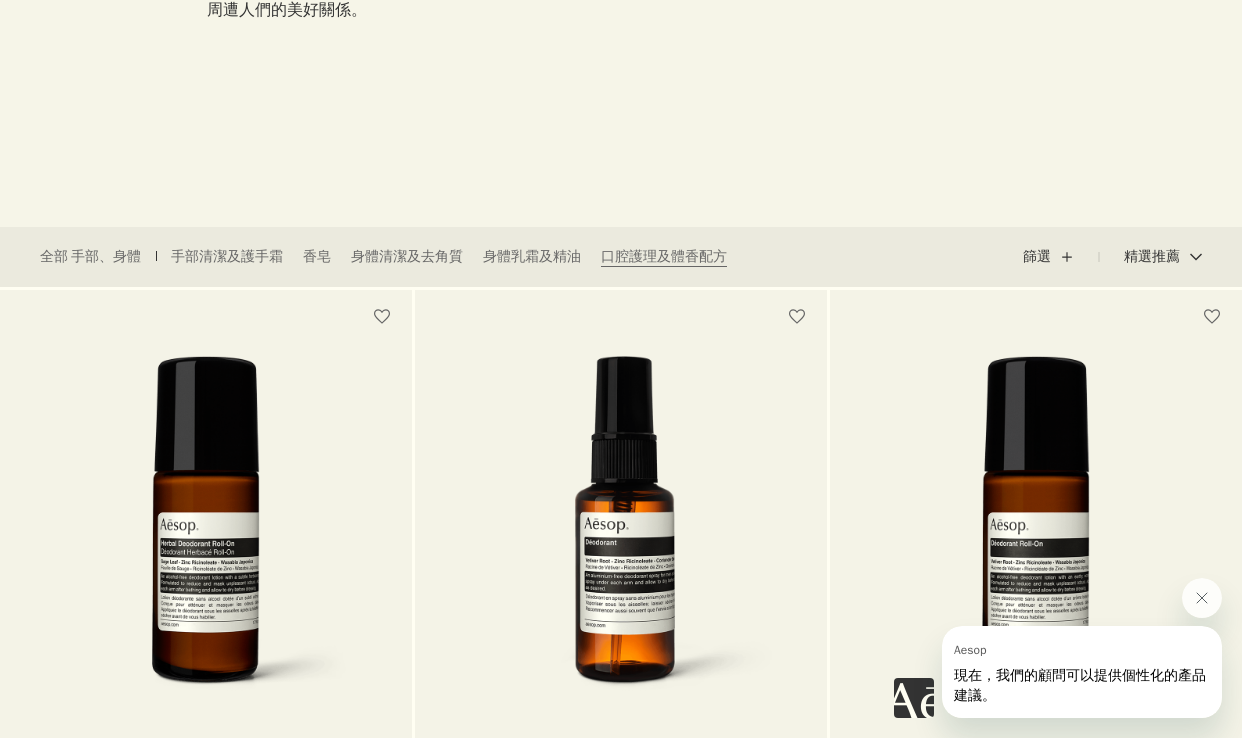 scroll, scrollTop: 347, scrollLeft: 0, axis: vertical 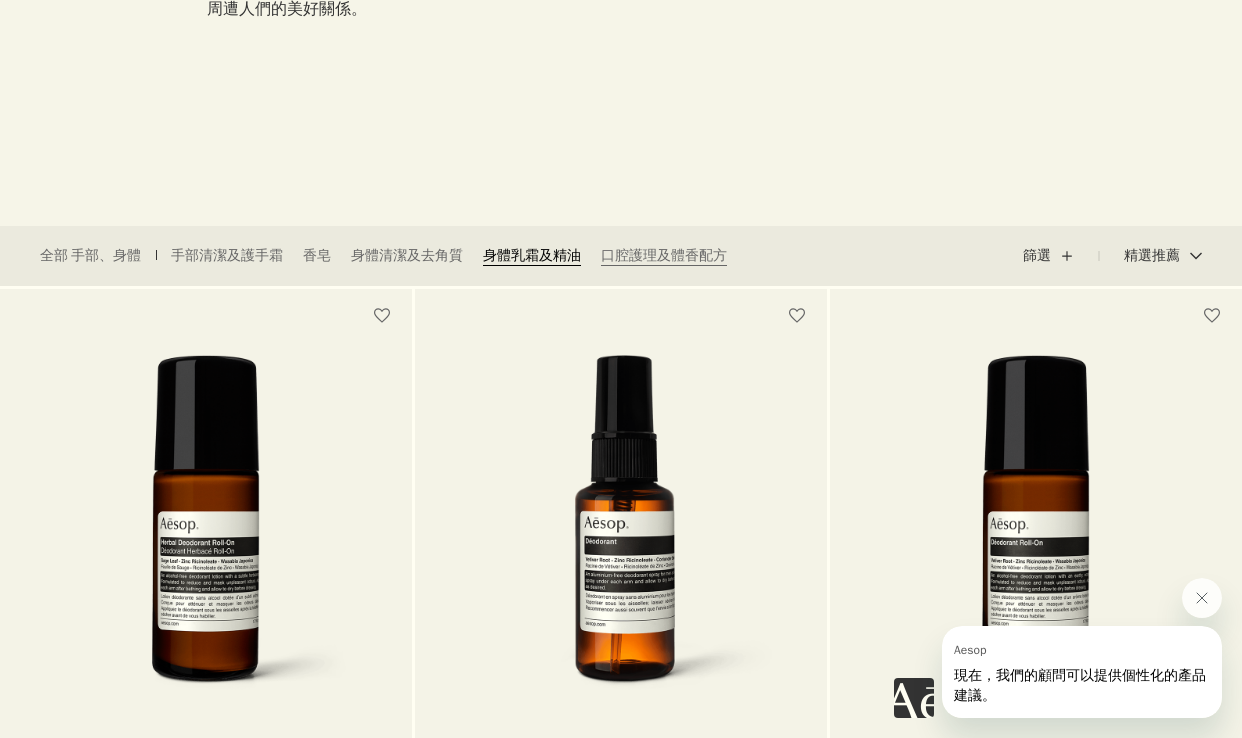click on "身體乳霜及精油" at bounding box center [532, 256] 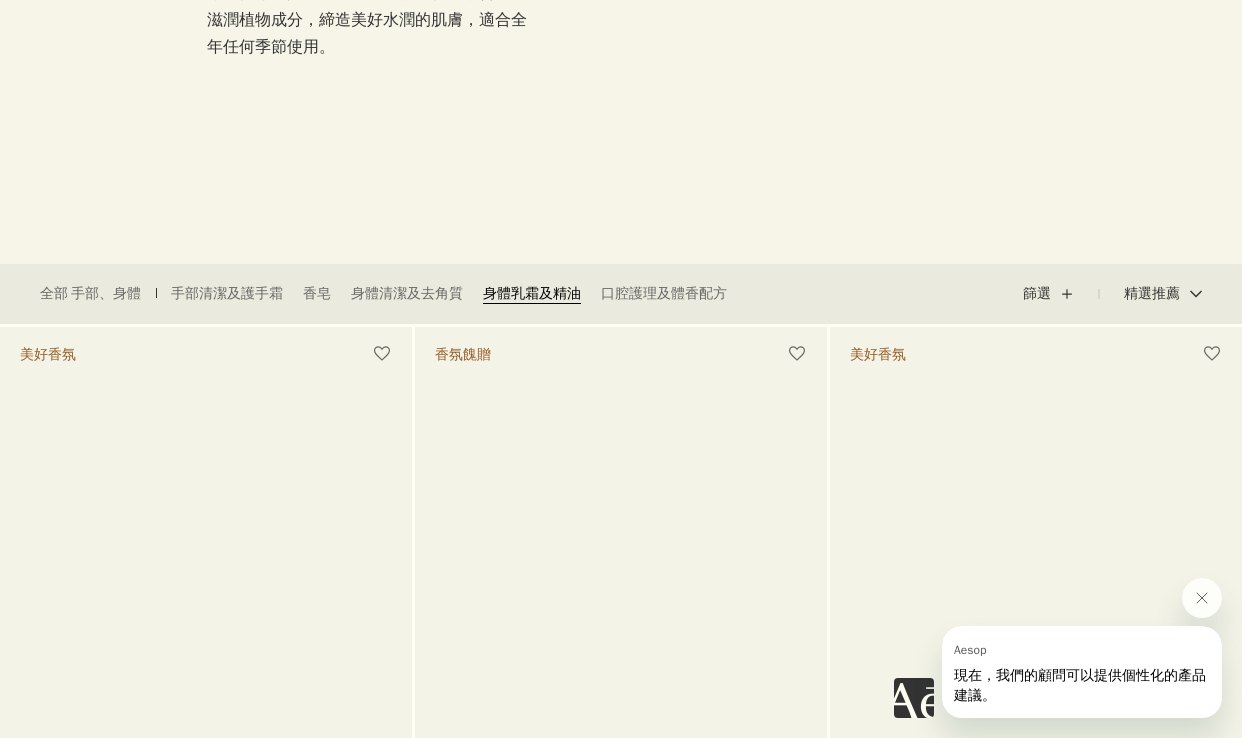 scroll, scrollTop: 318, scrollLeft: 0, axis: vertical 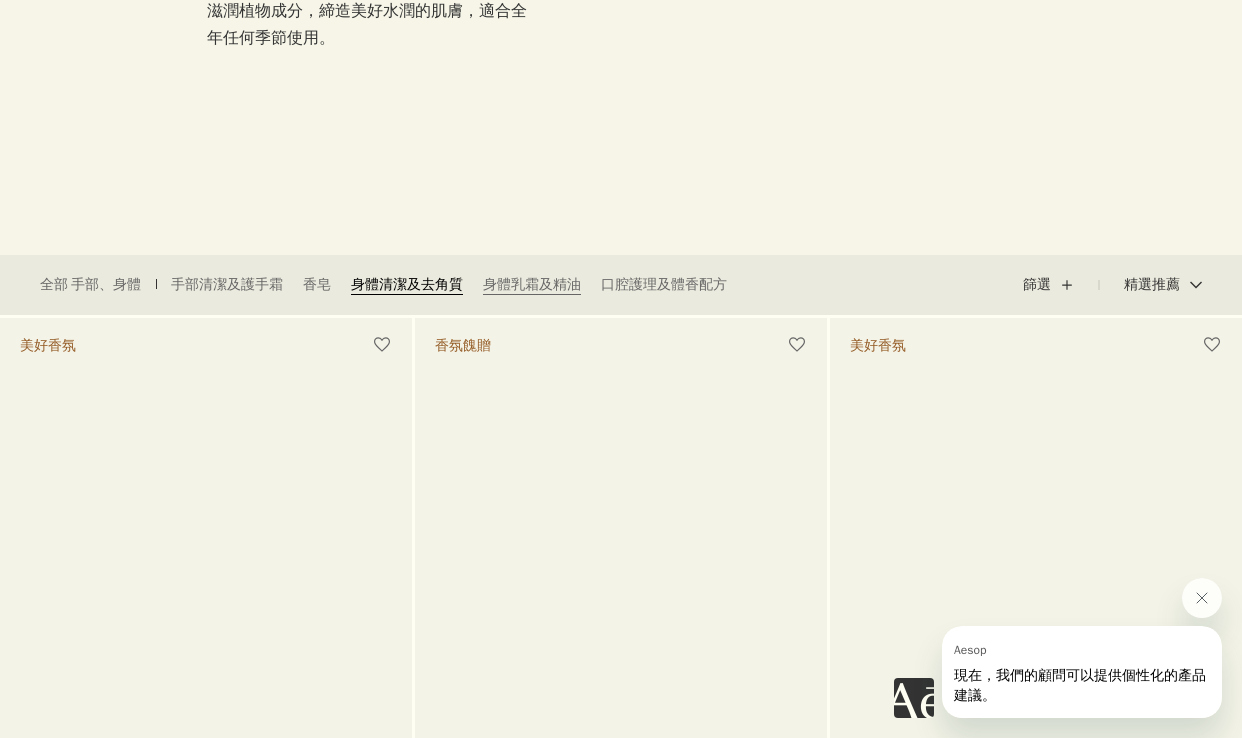 click on "身體清潔及去角質" at bounding box center (407, 285) 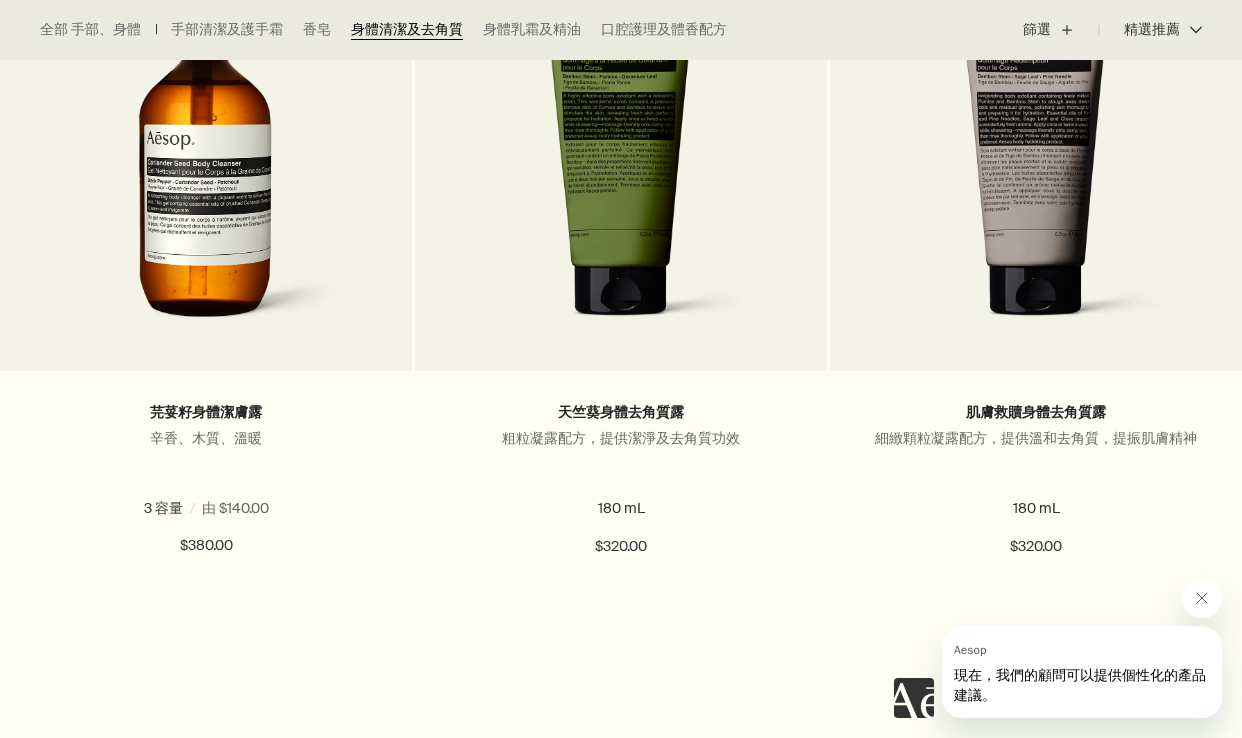 scroll, scrollTop: 1458, scrollLeft: 0, axis: vertical 